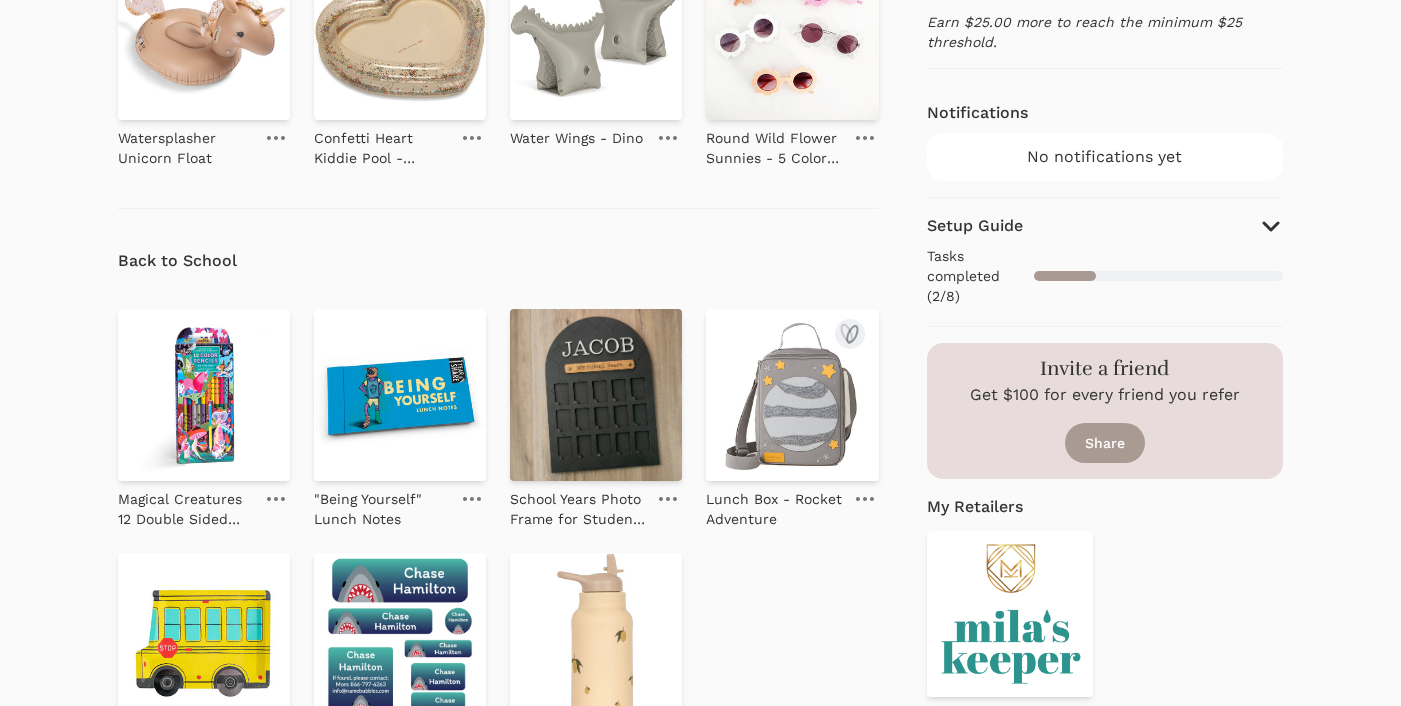 scroll, scrollTop: 0, scrollLeft: 0, axis: both 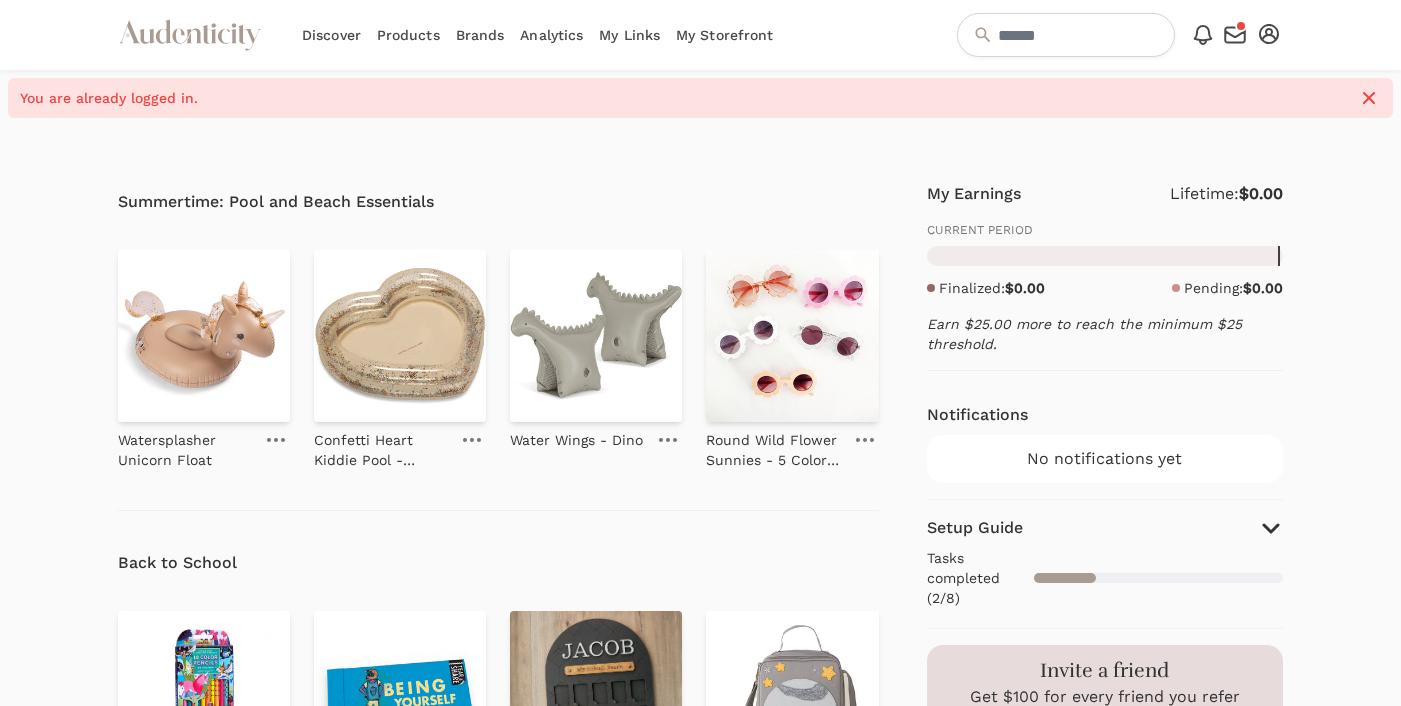 click on "Analytics" at bounding box center (551, 35) 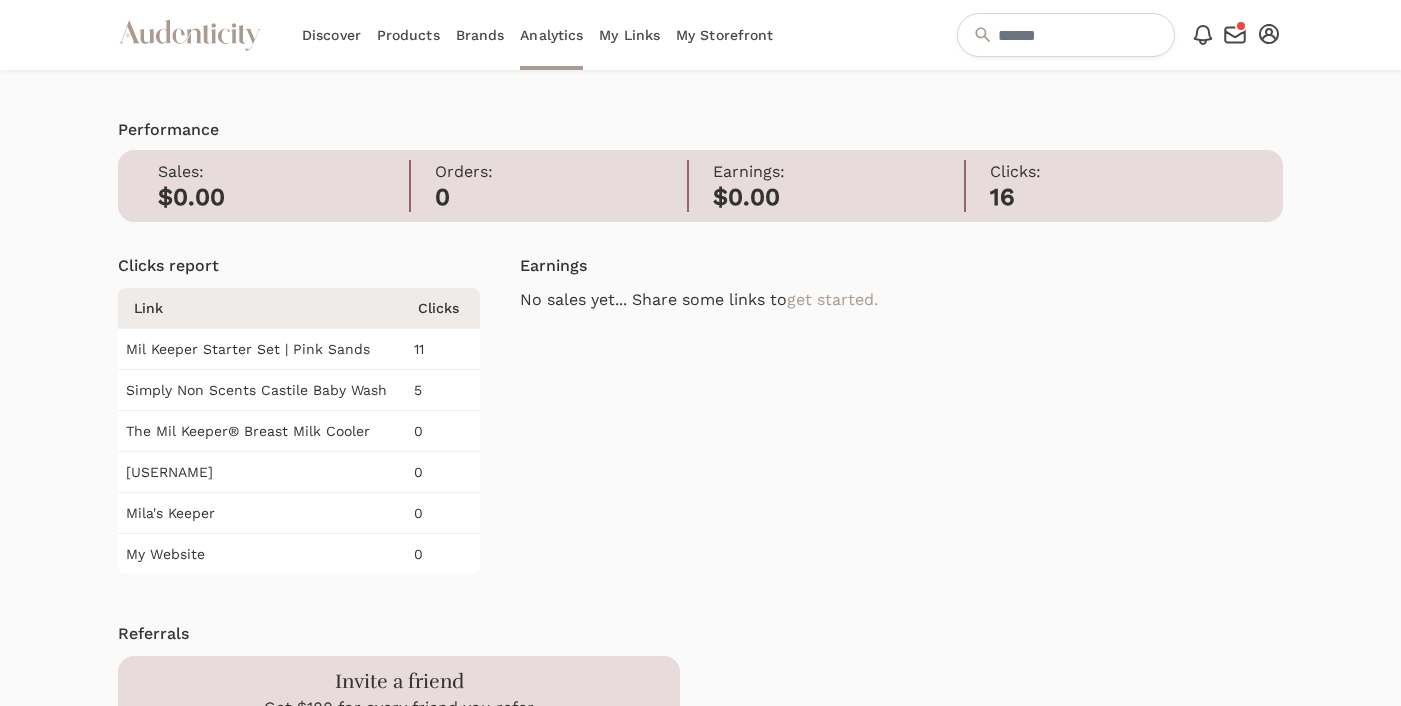 click on "My Links" at bounding box center [629, 35] 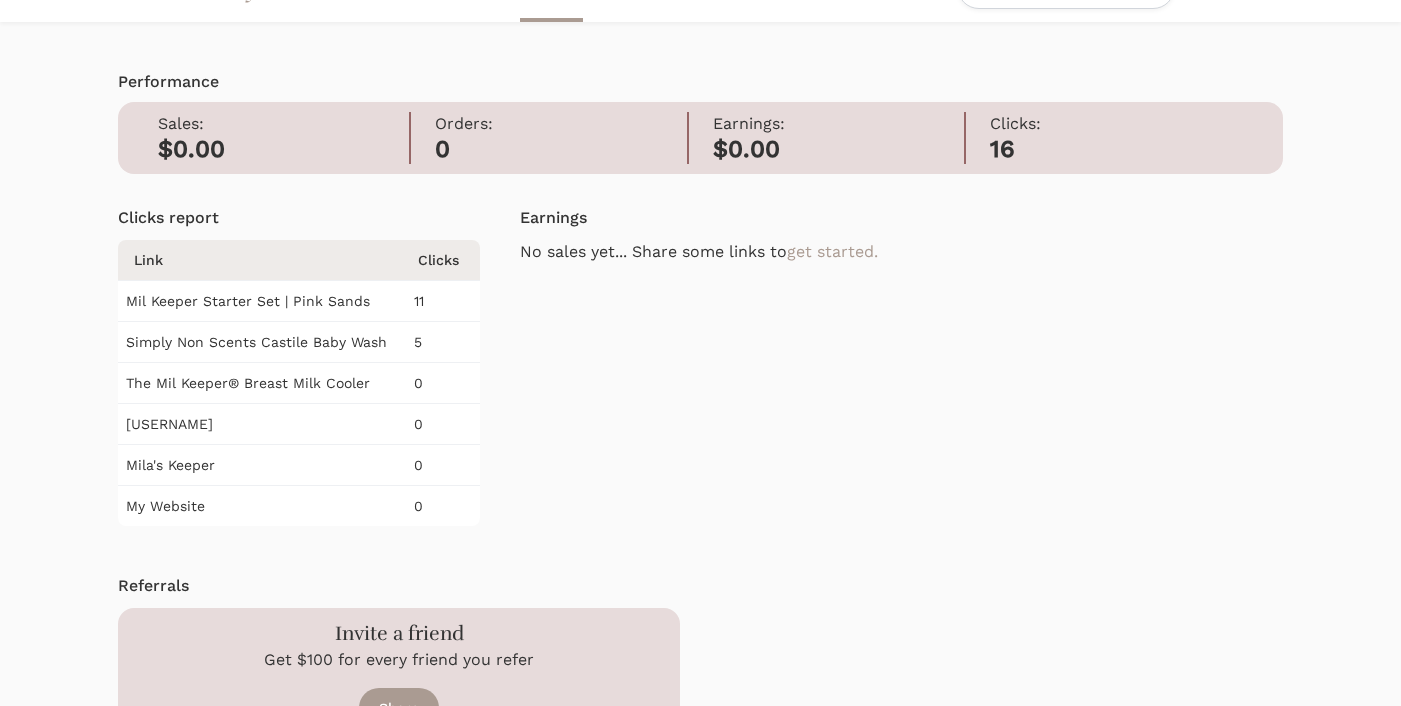 scroll, scrollTop: 0, scrollLeft: 0, axis: both 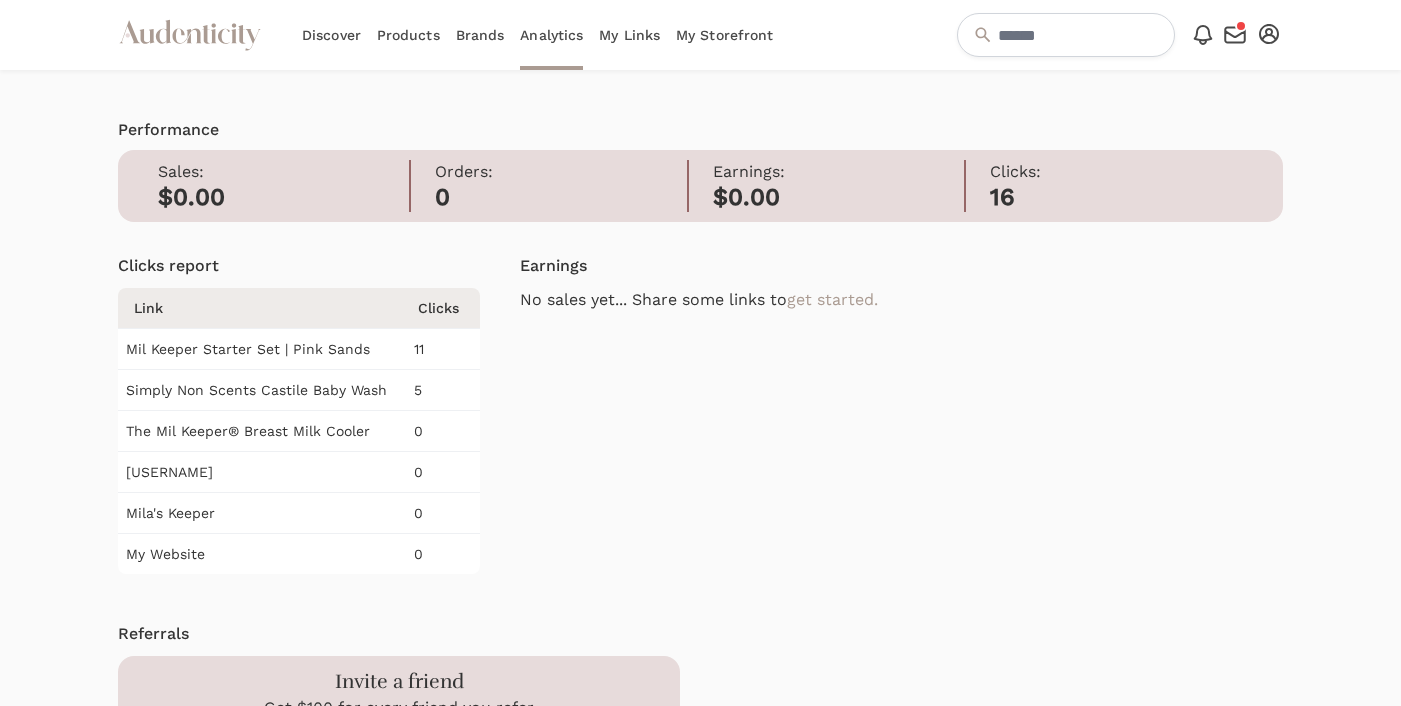 click on "Brands" at bounding box center [480, 35] 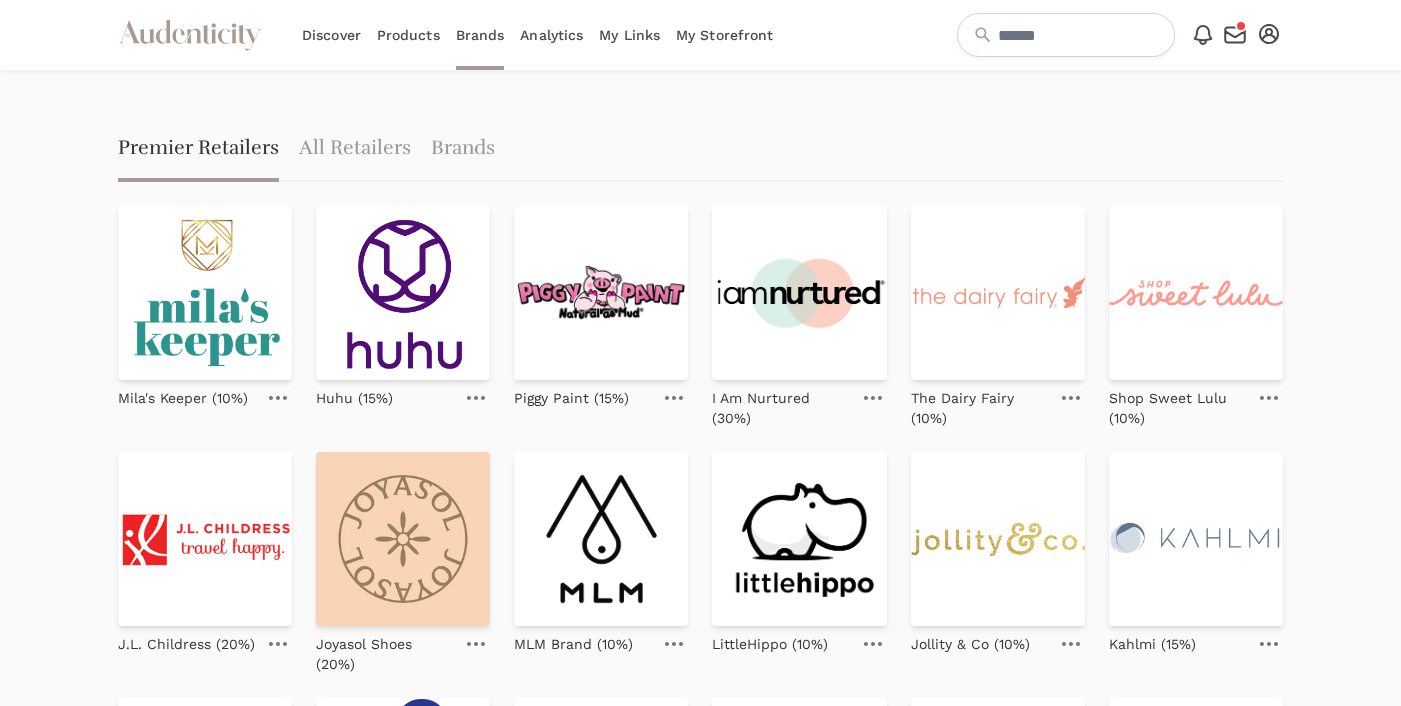 click on "Products" at bounding box center (408, 35) 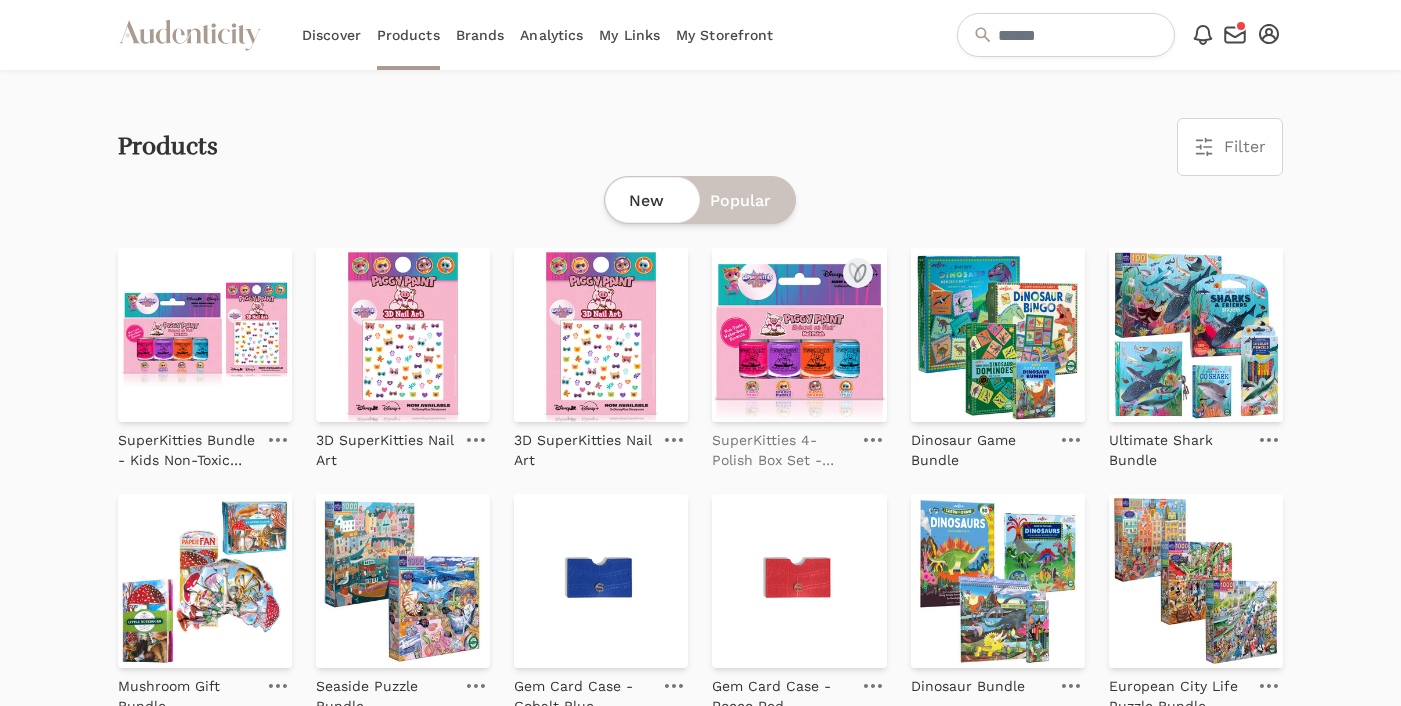 scroll, scrollTop: 20, scrollLeft: 0, axis: vertical 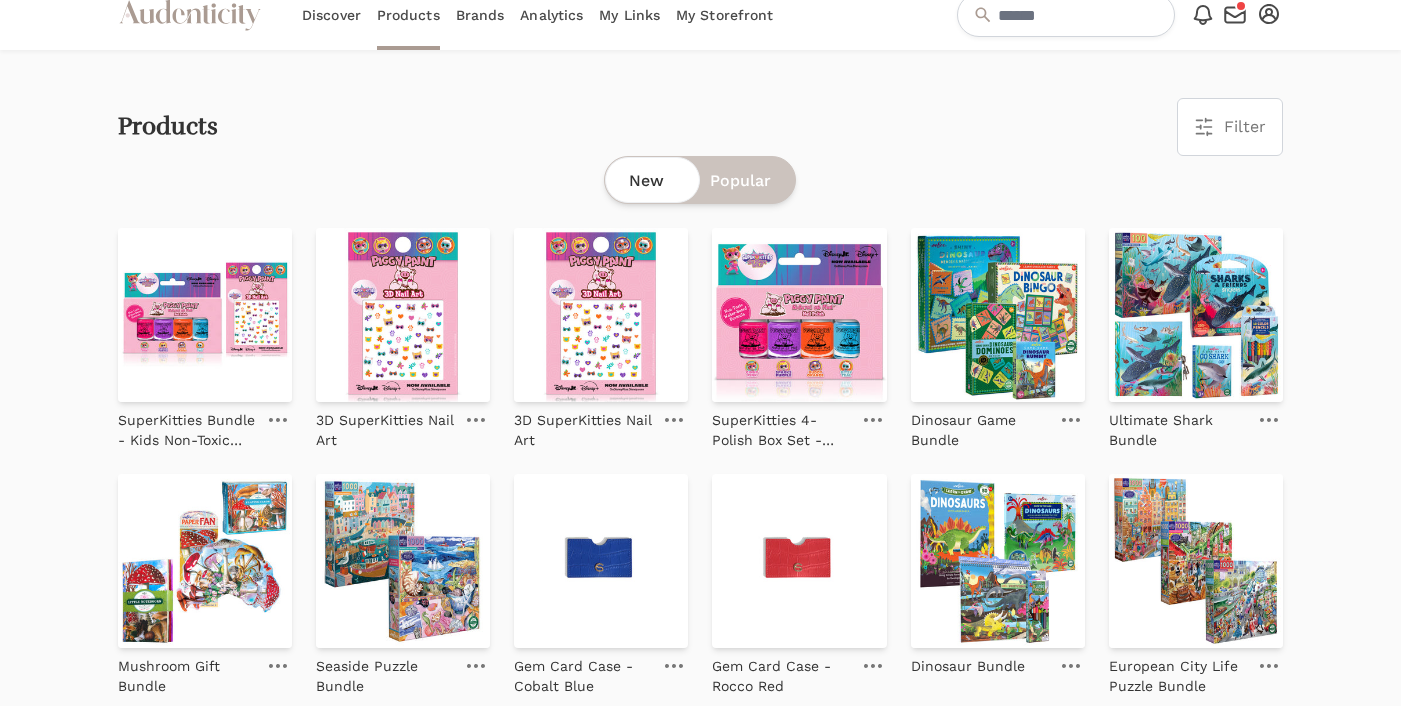 click on "Filter" at bounding box center [1230, 127] 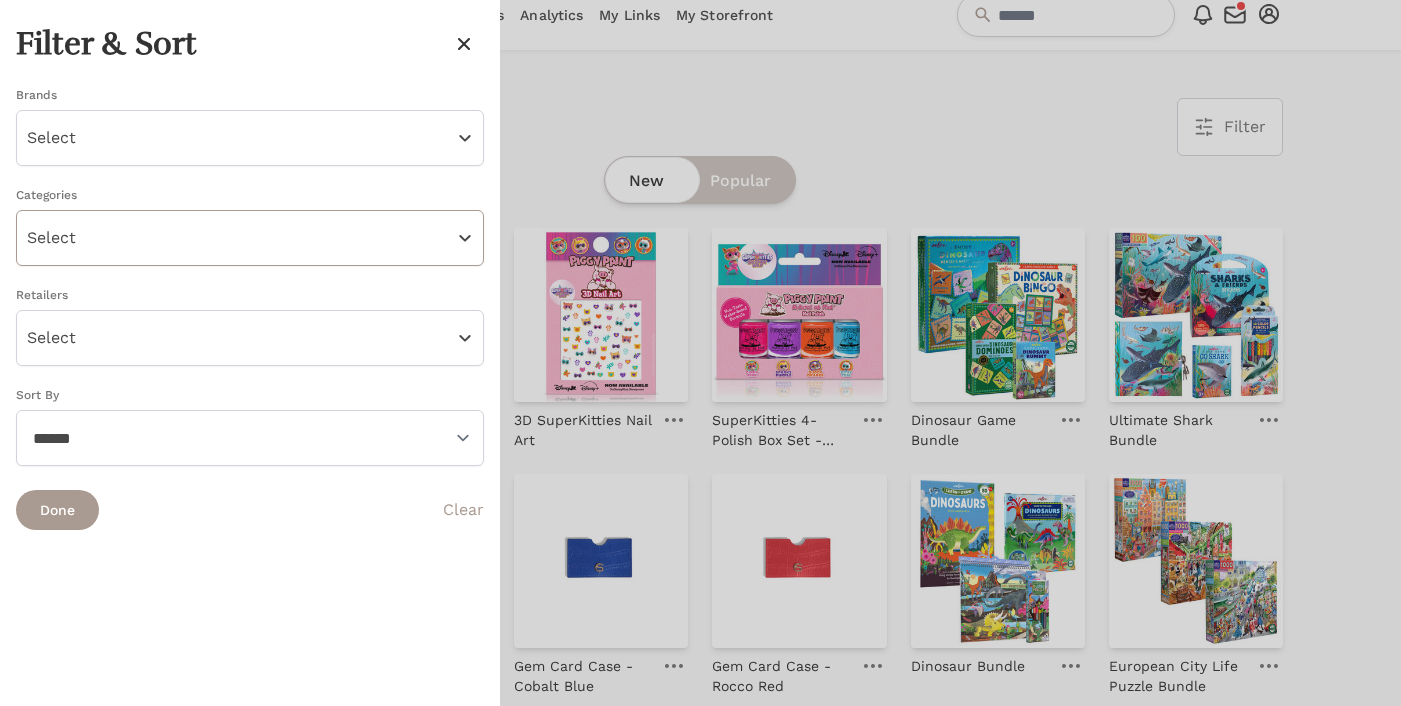 click on "Select" at bounding box center (250, 238) 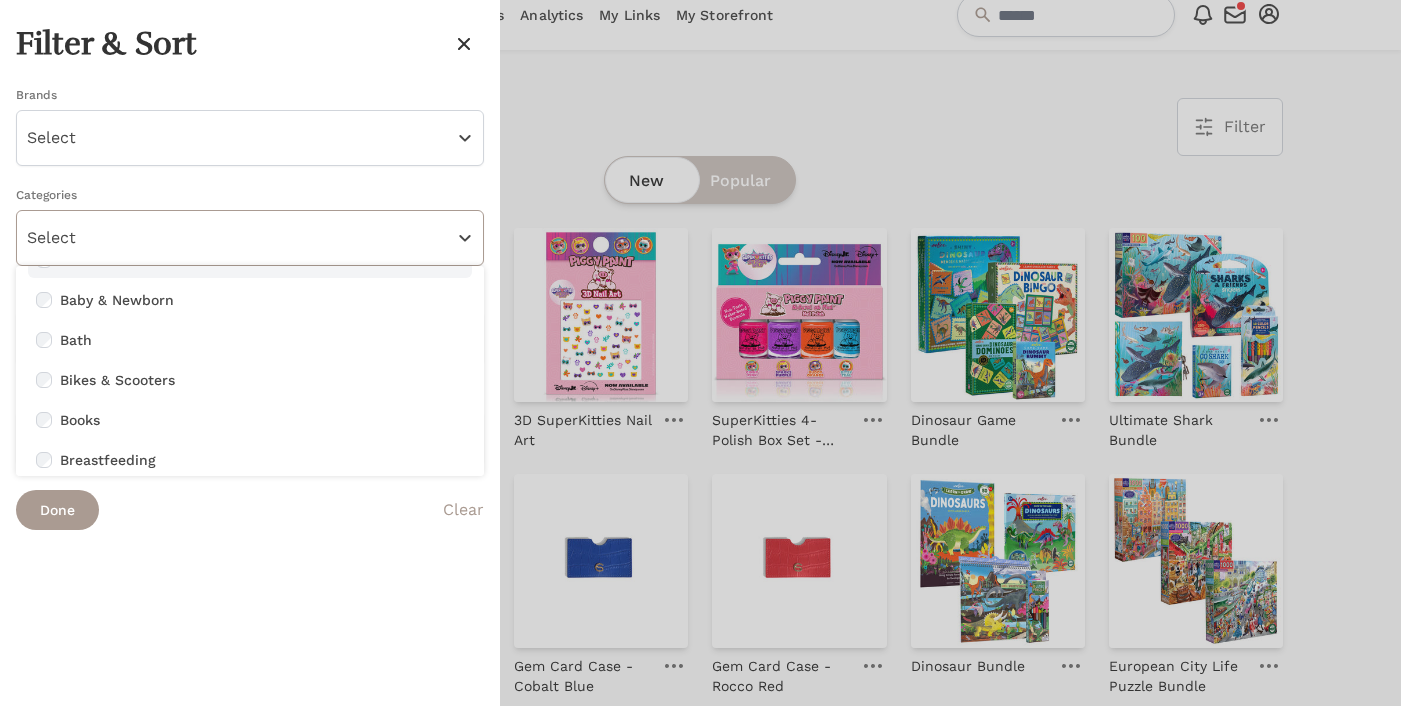 scroll, scrollTop: 134, scrollLeft: 0, axis: vertical 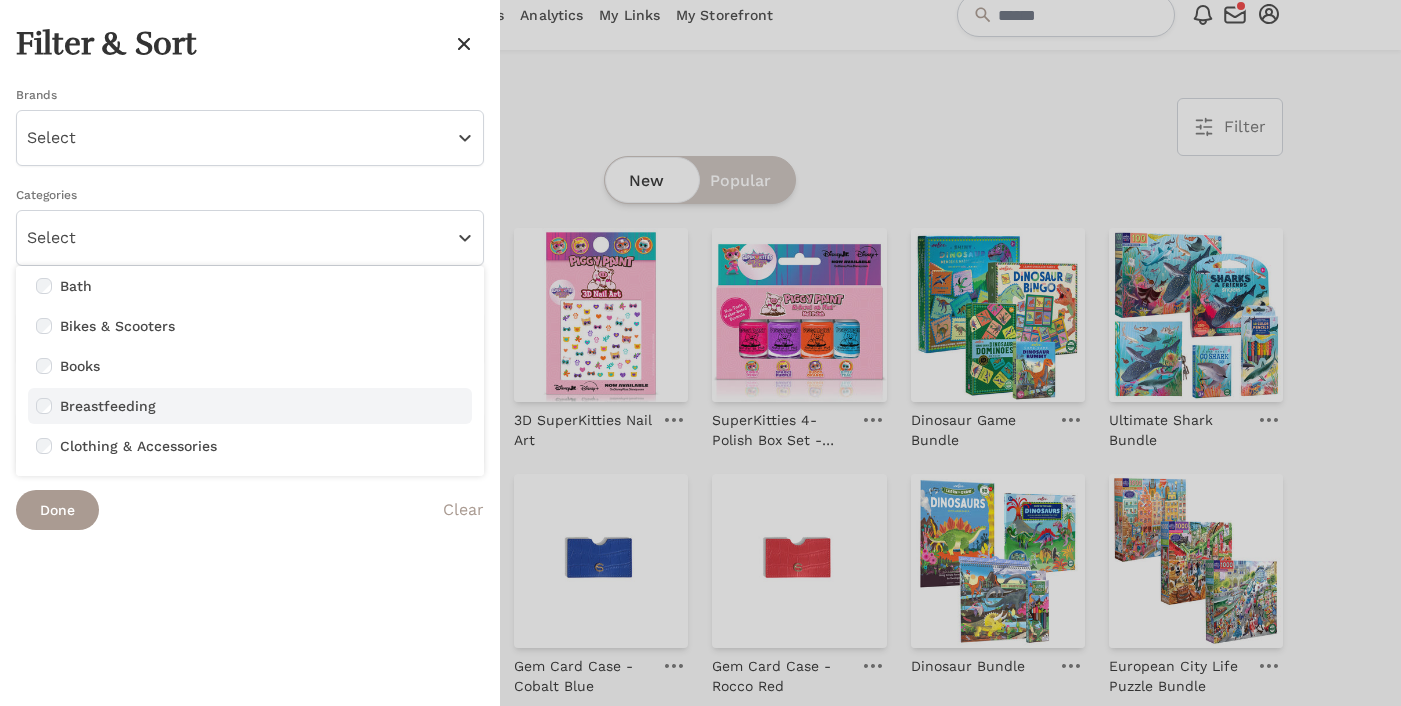 click on "Breastfeeding" at bounding box center [262, 406] 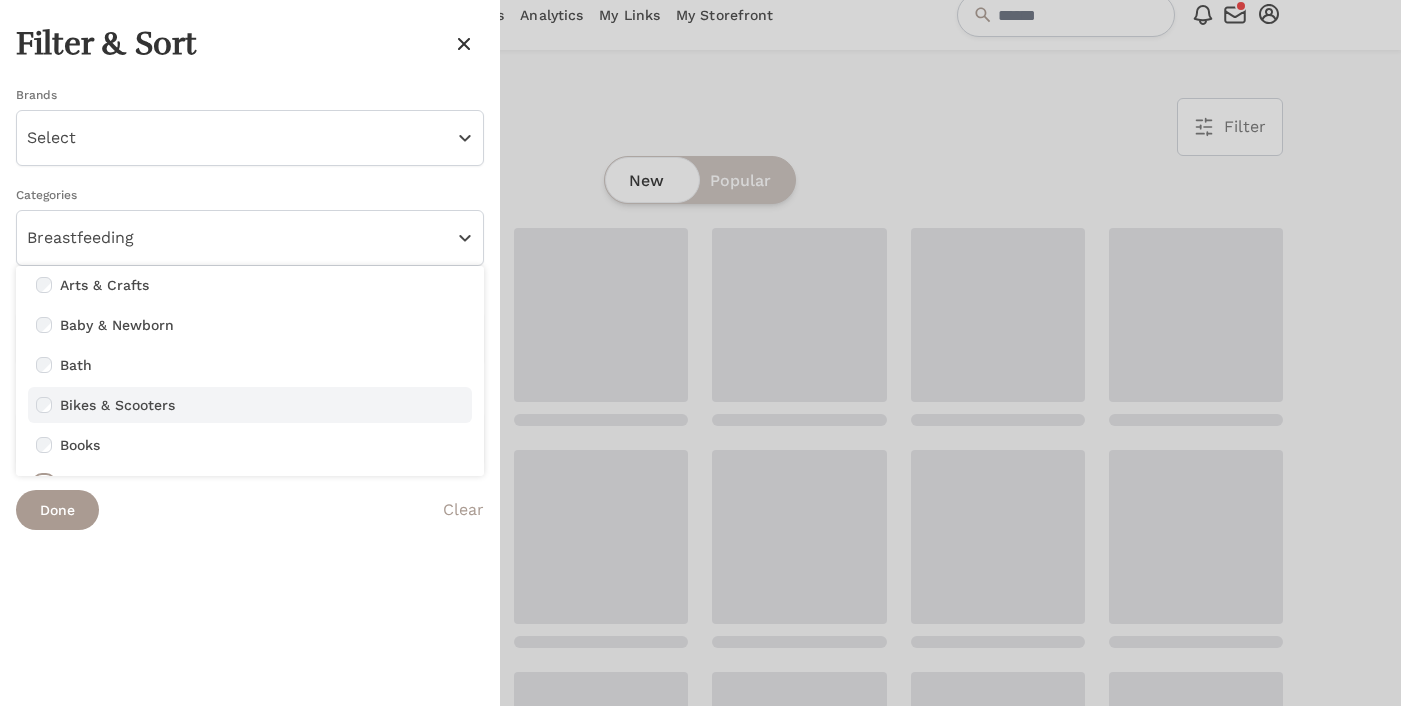 scroll, scrollTop: 0, scrollLeft: 0, axis: both 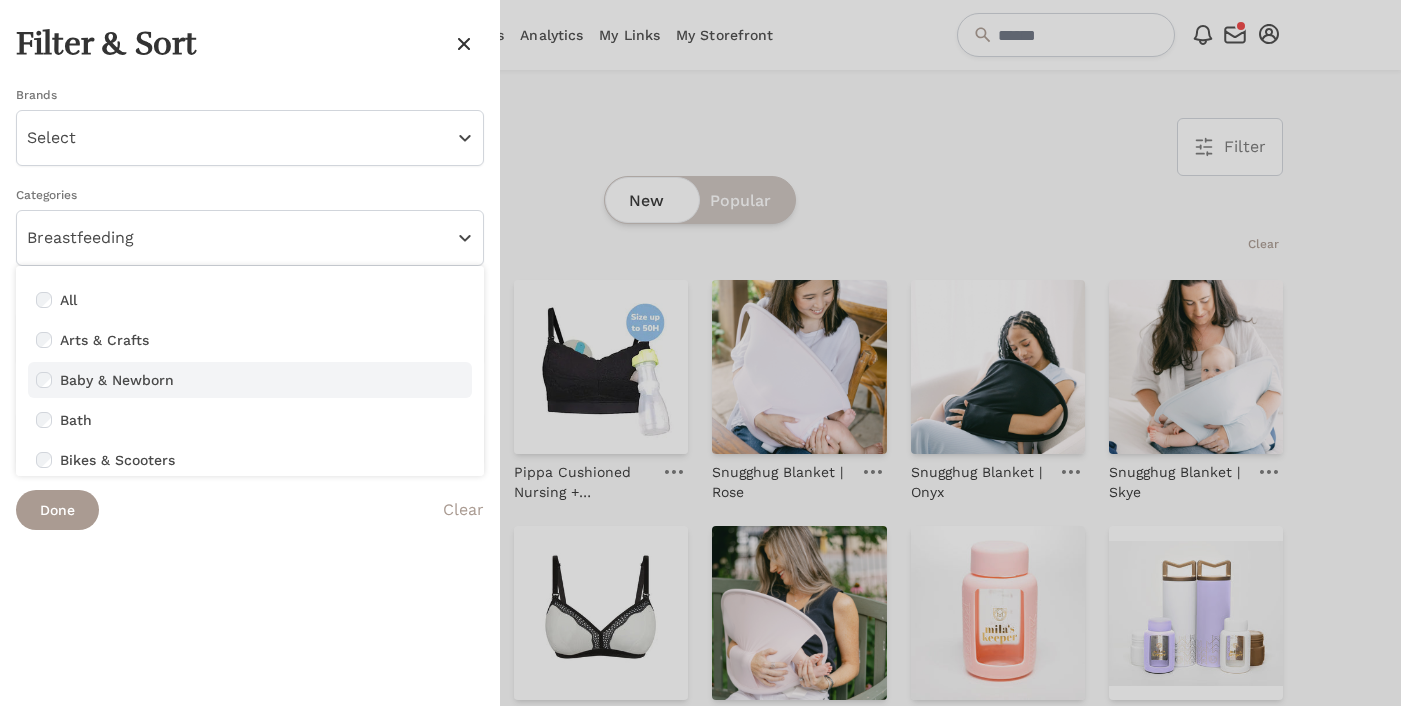 click on "Baby & Newborn" at bounding box center [262, 380] 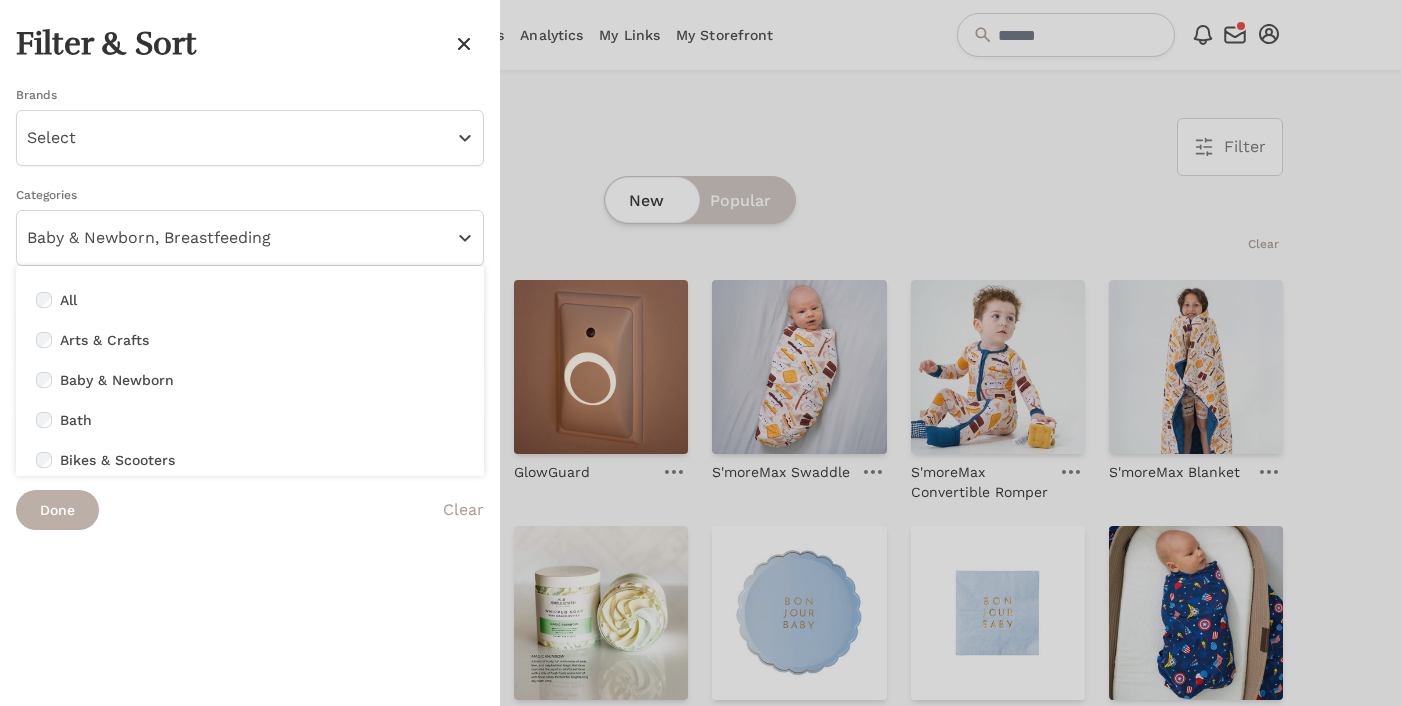 click on "Done" at bounding box center (57, 510) 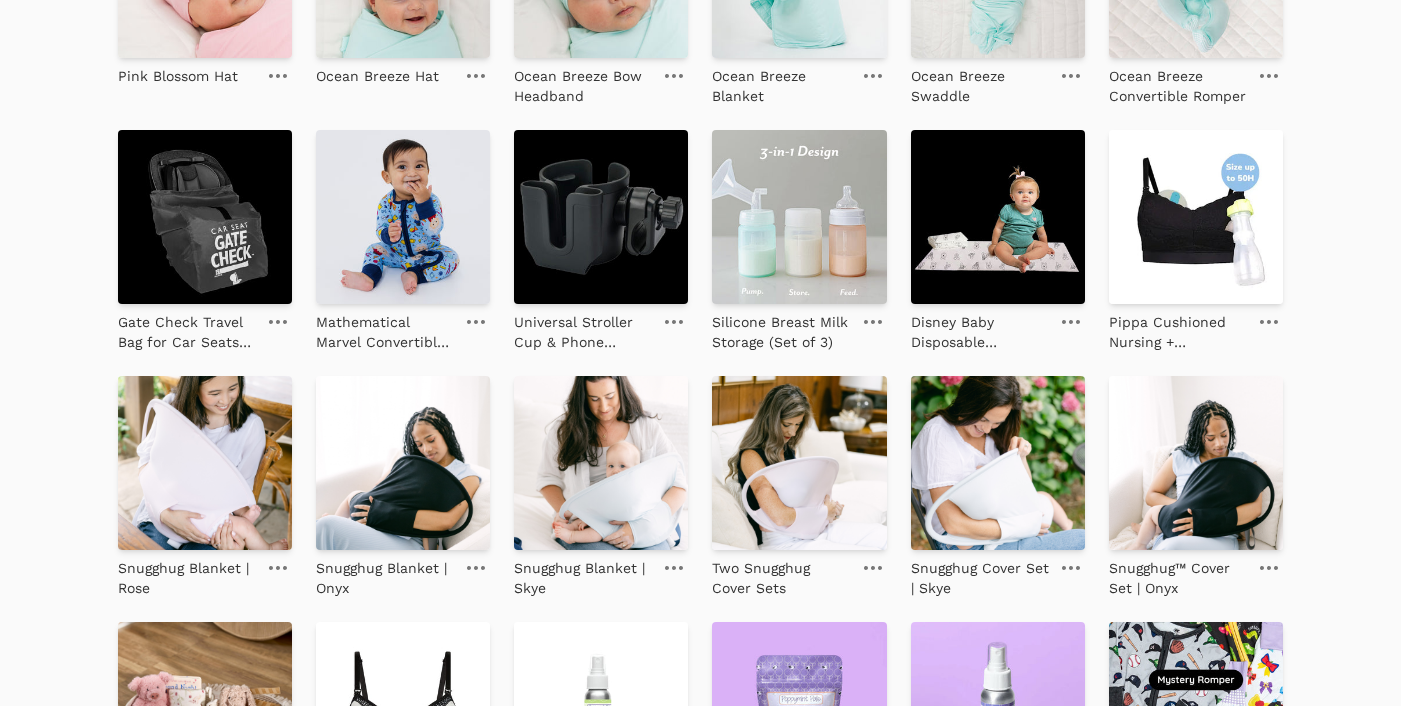 scroll, scrollTop: 1877, scrollLeft: 0, axis: vertical 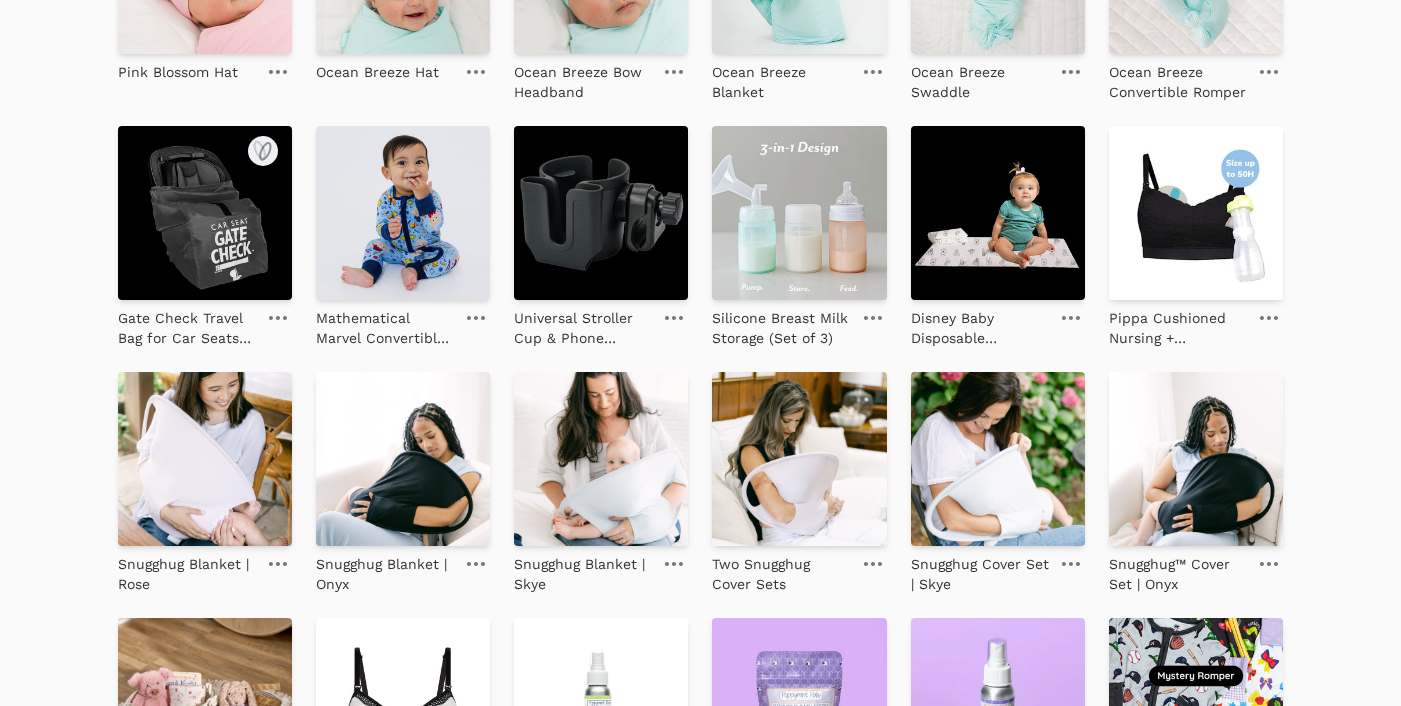 click at bounding box center (205, 213) 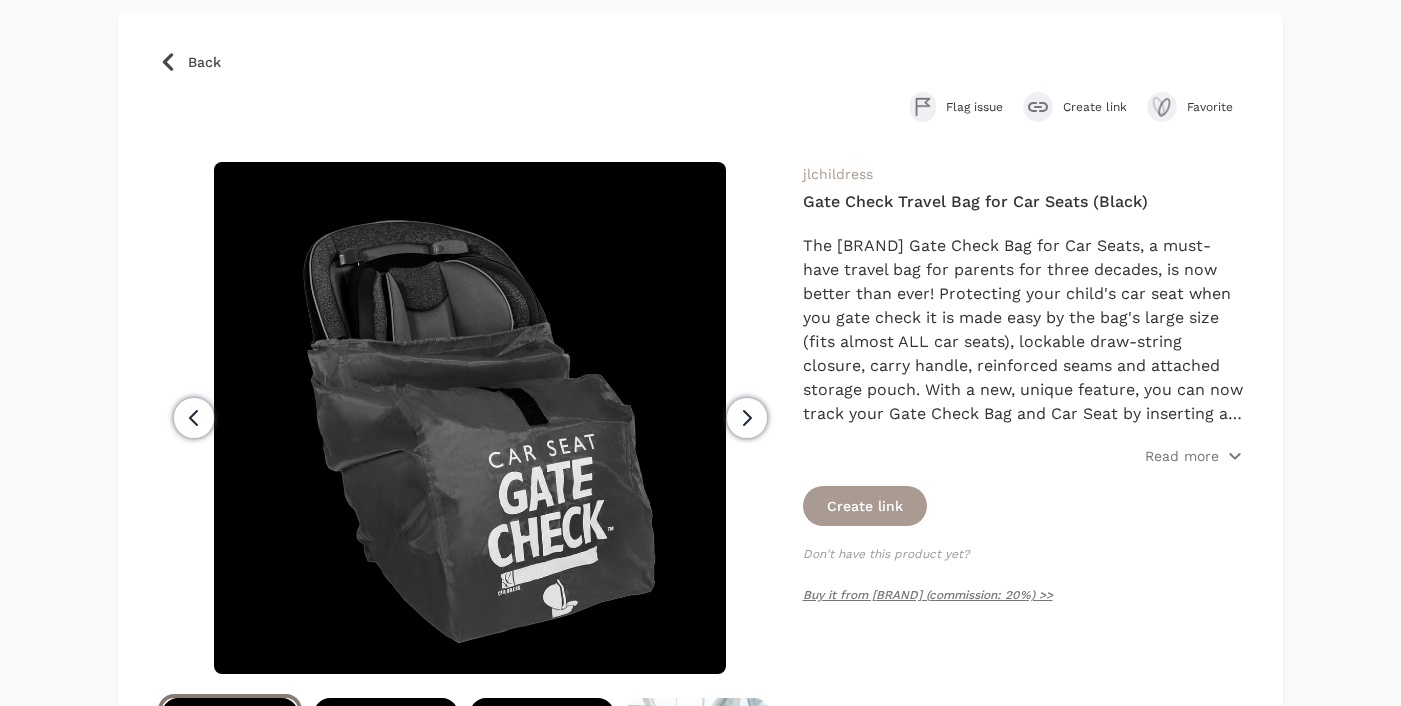 scroll, scrollTop: 237, scrollLeft: 0, axis: vertical 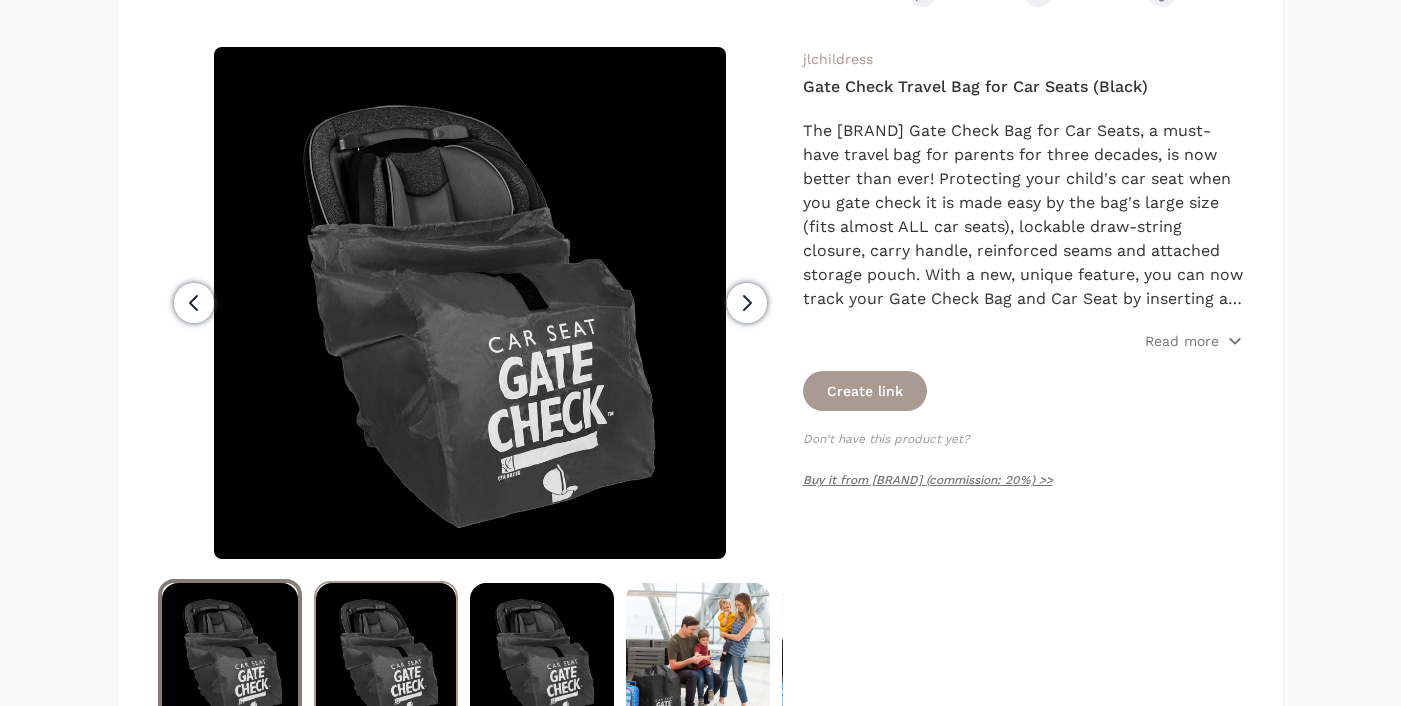 click at bounding box center (386, 655) 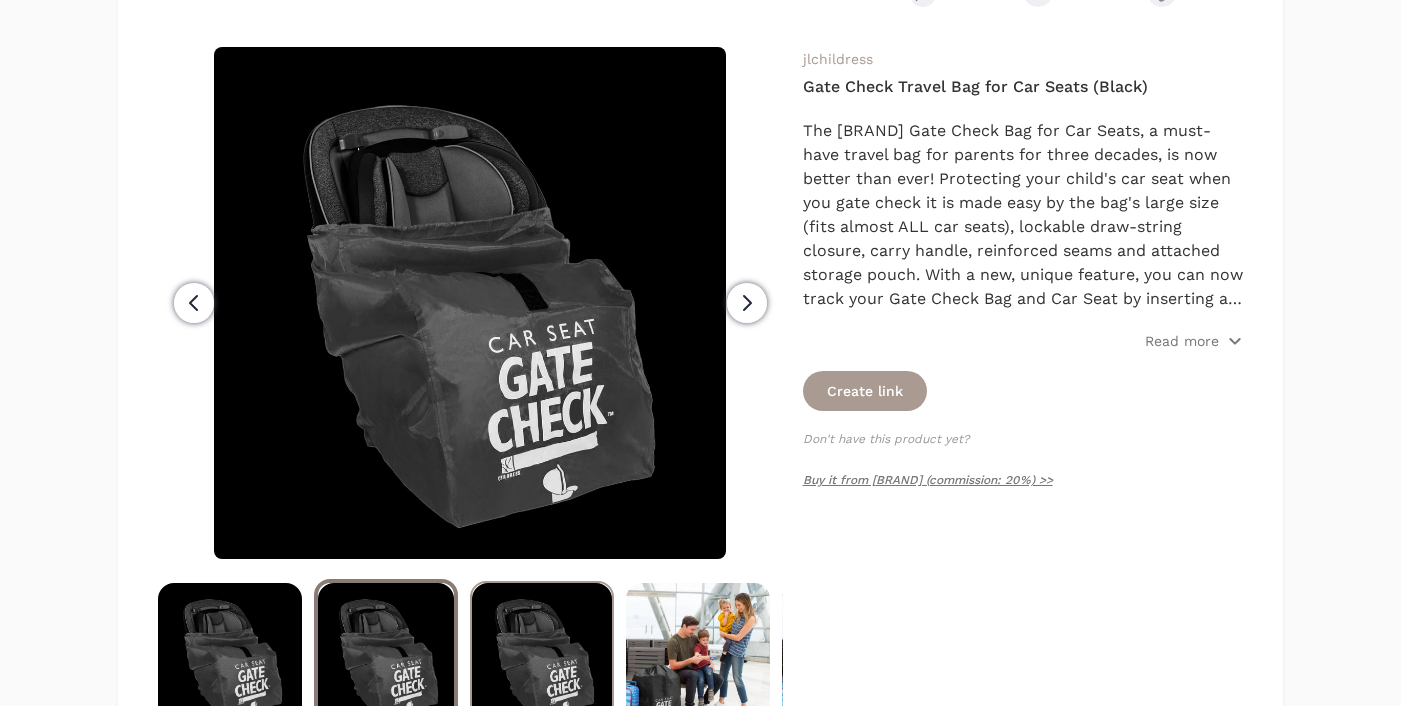 click at bounding box center (542, 655) 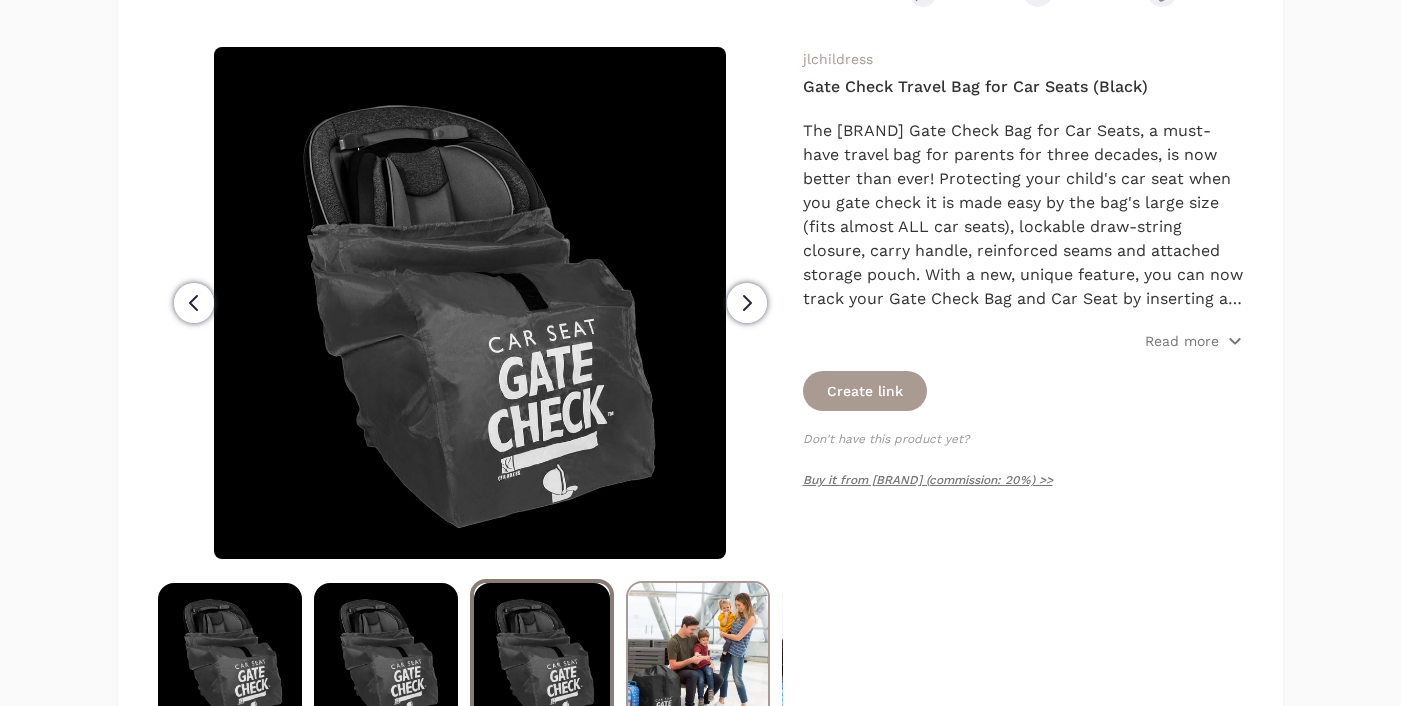 click at bounding box center (698, 655) 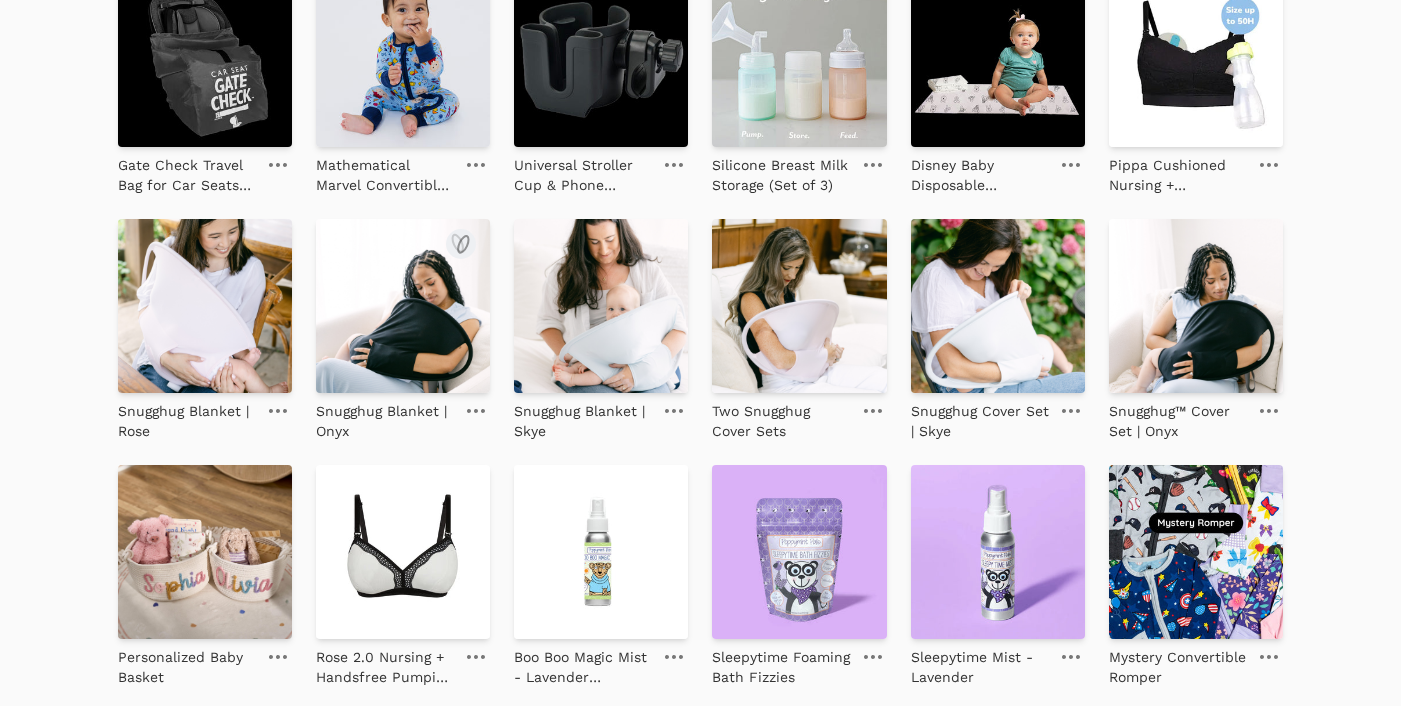 scroll, scrollTop: 2183, scrollLeft: 0, axis: vertical 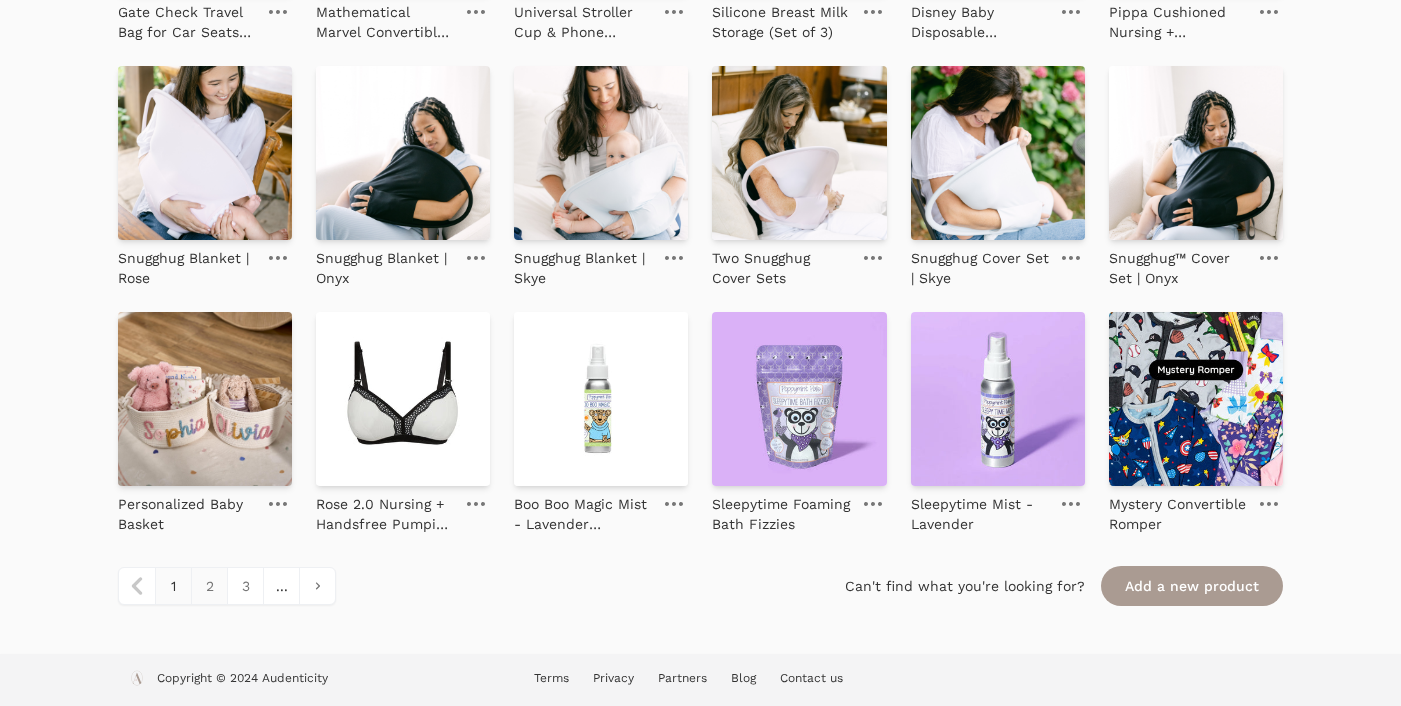 click on "2" at bounding box center (209, 586) 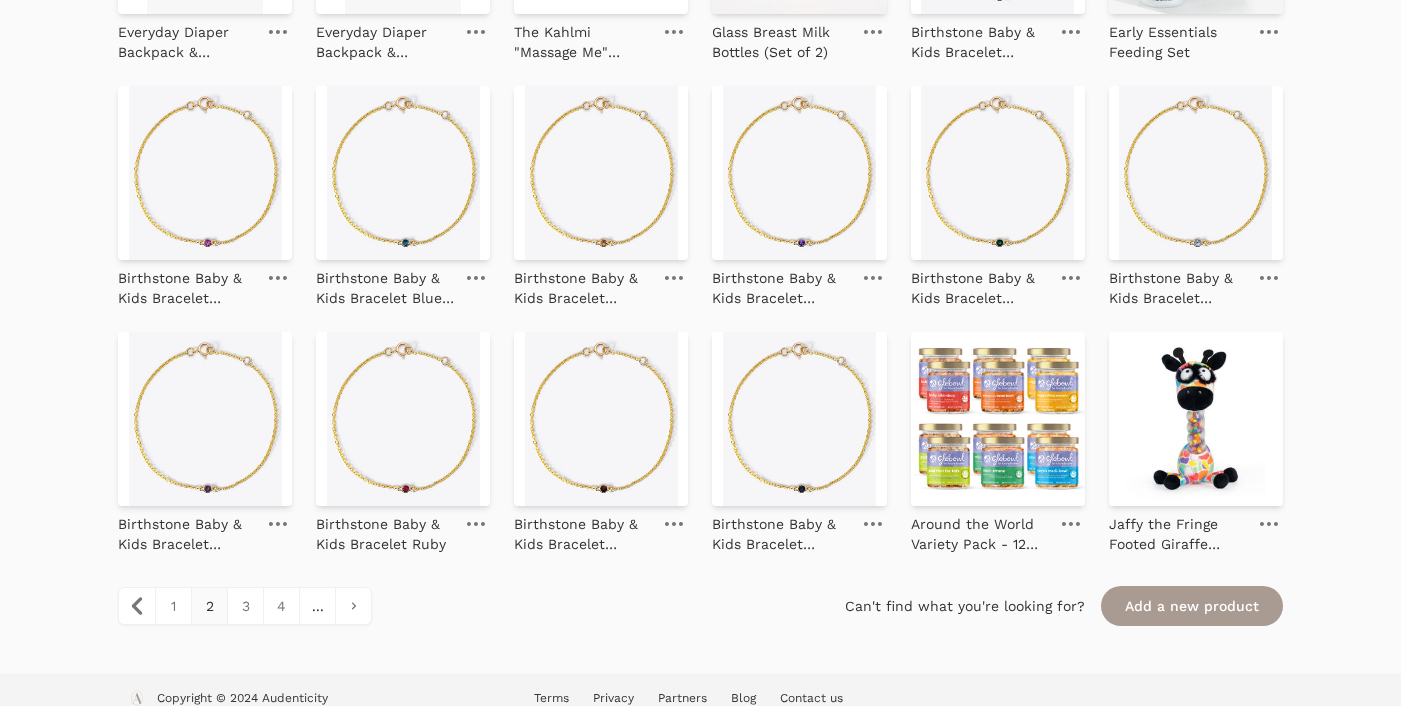 scroll, scrollTop: 2183, scrollLeft: 0, axis: vertical 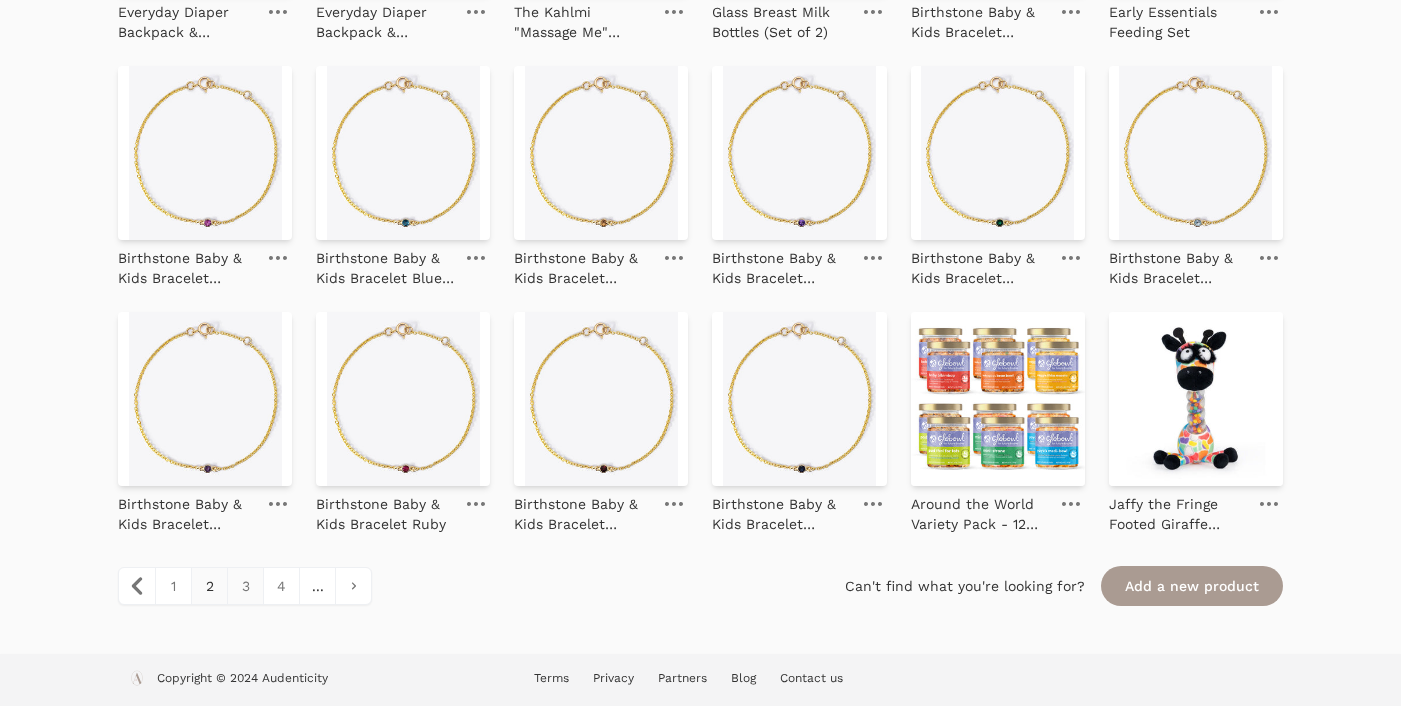 click on "3" at bounding box center [245, 586] 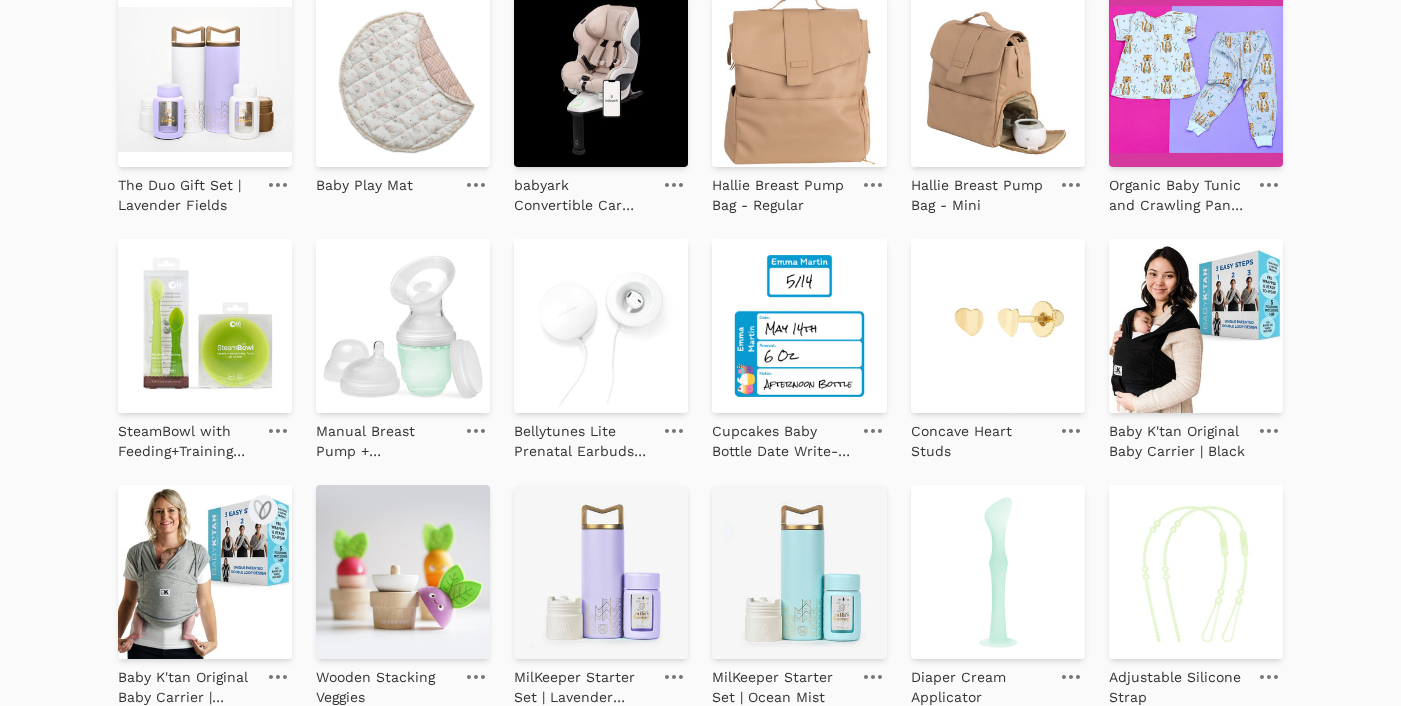 scroll, scrollTop: 879, scrollLeft: 0, axis: vertical 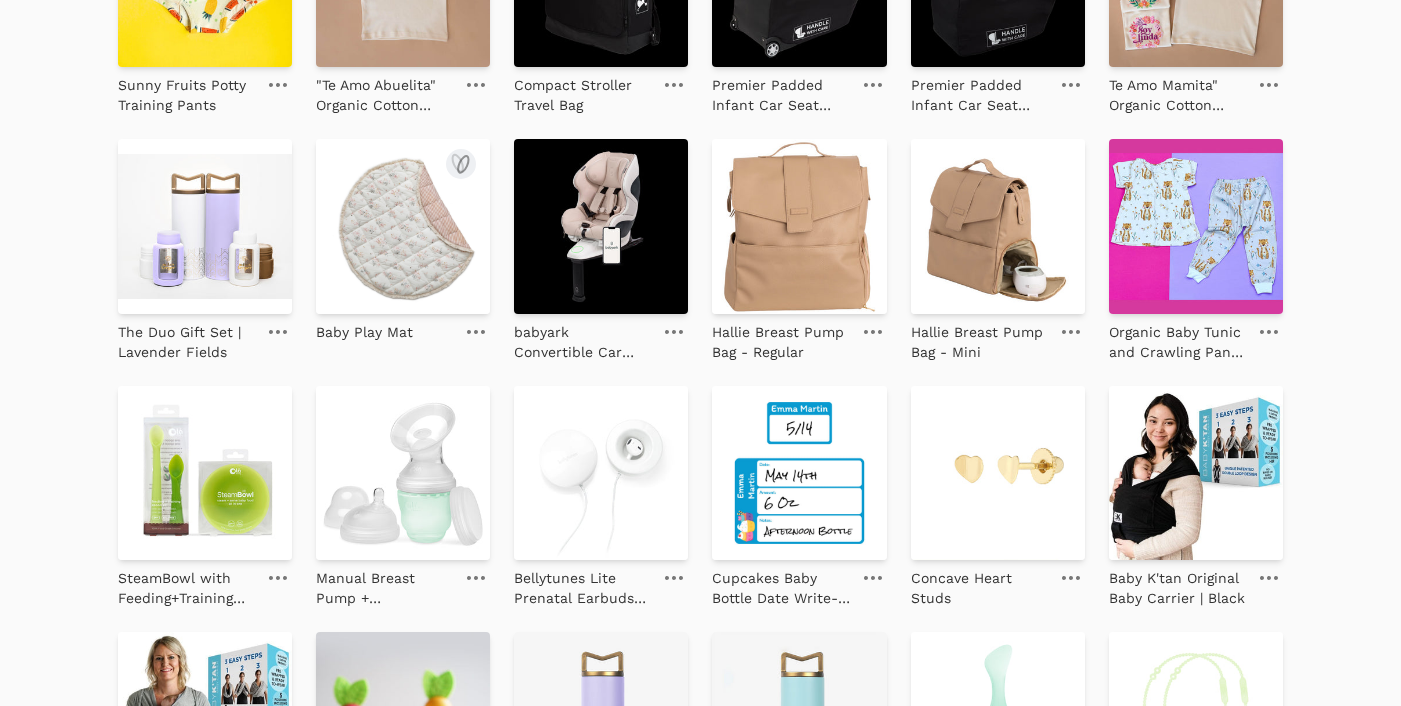 click at bounding box center [403, 226] 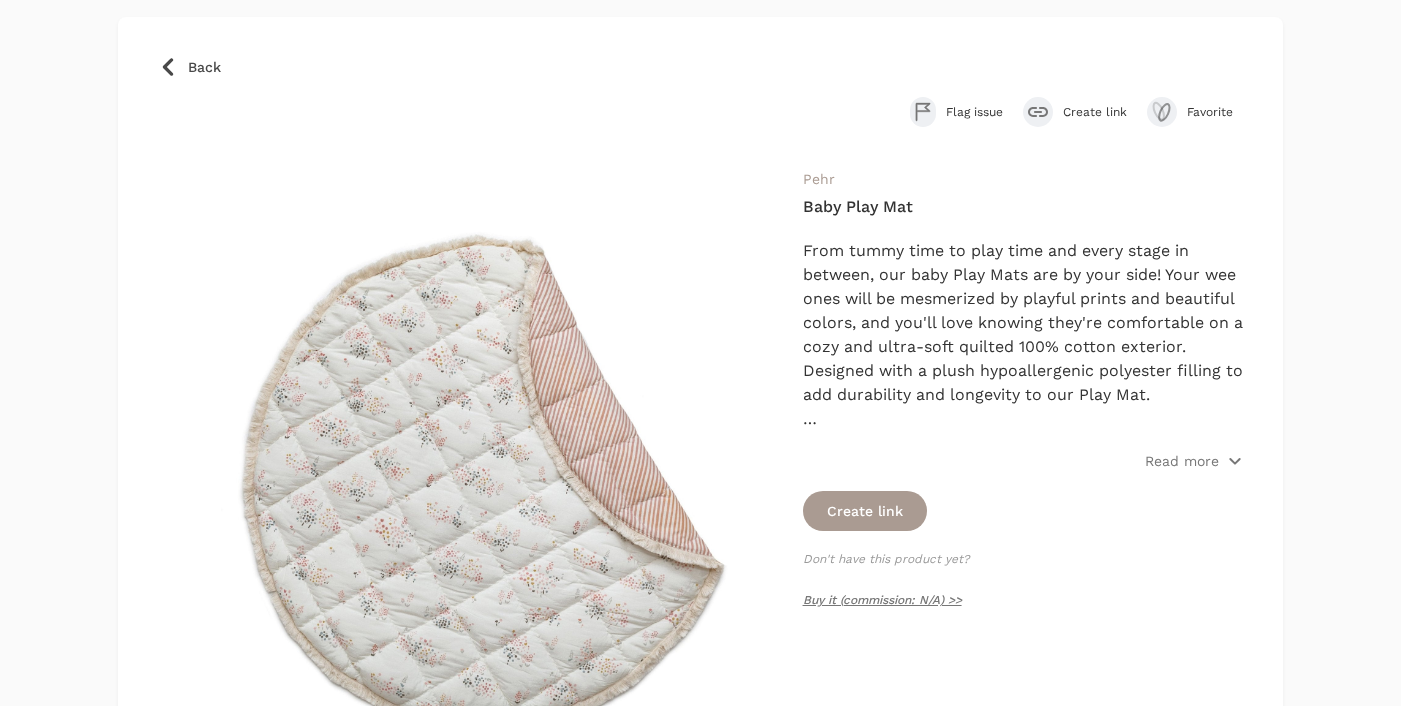 scroll, scrollTop: 267, scrollLeft: 0, axis: vertical 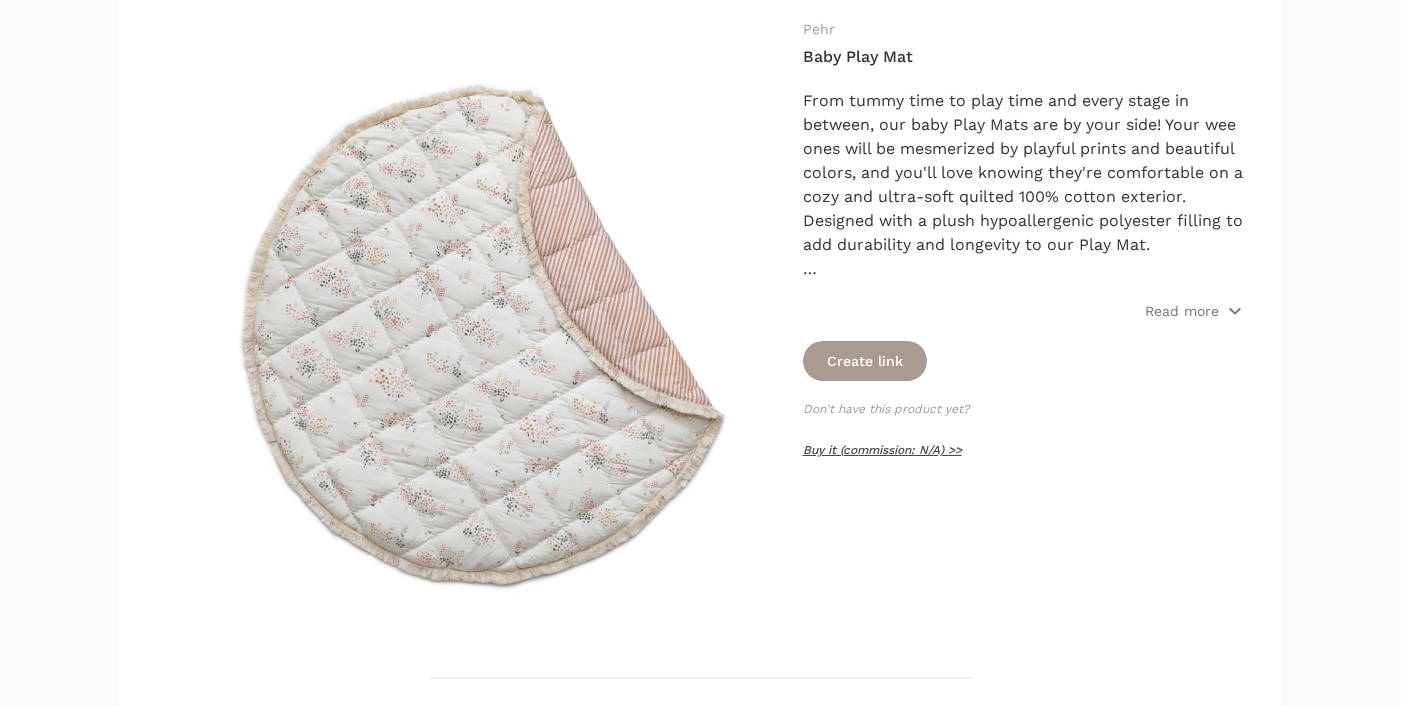 click on "Buy it (commission: N/A) >>" at bounding box center (882, 450) 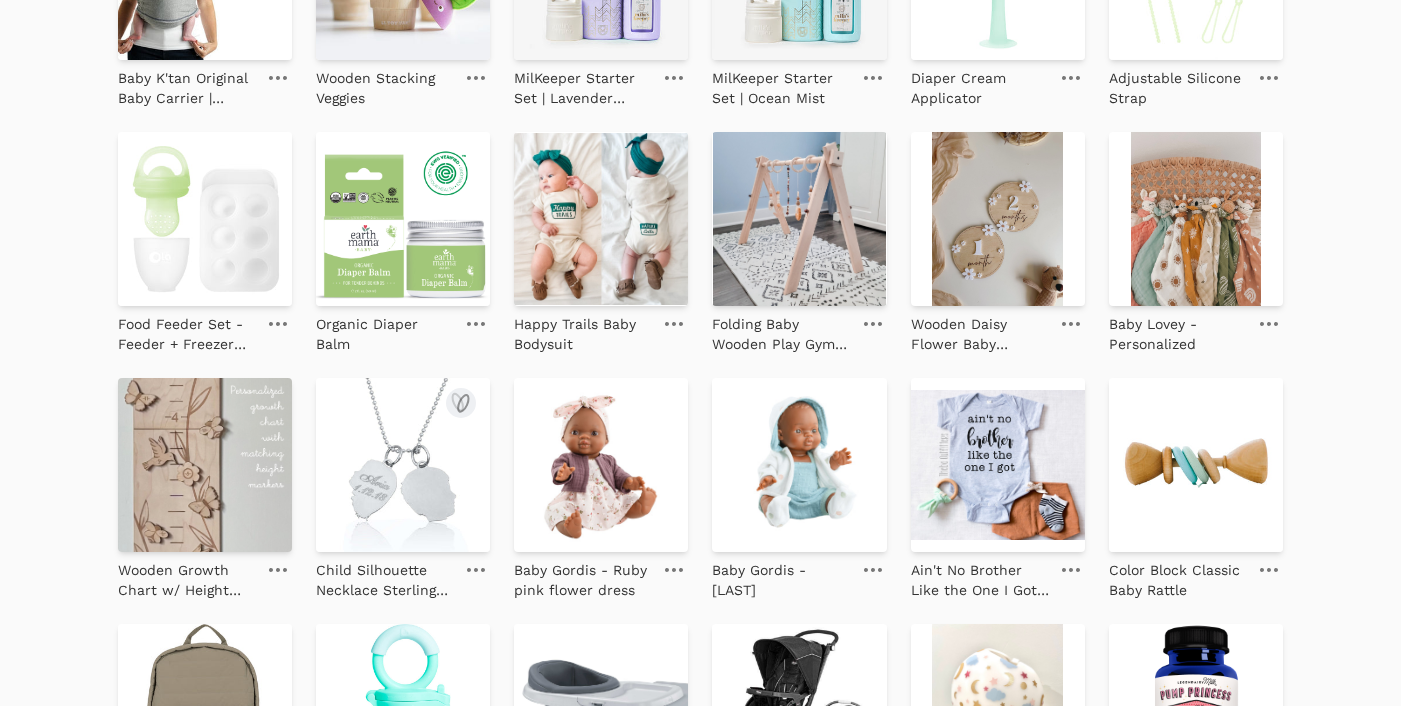 scroll, scrollTop: 1596, scrollLeft: 0, axis: vertical 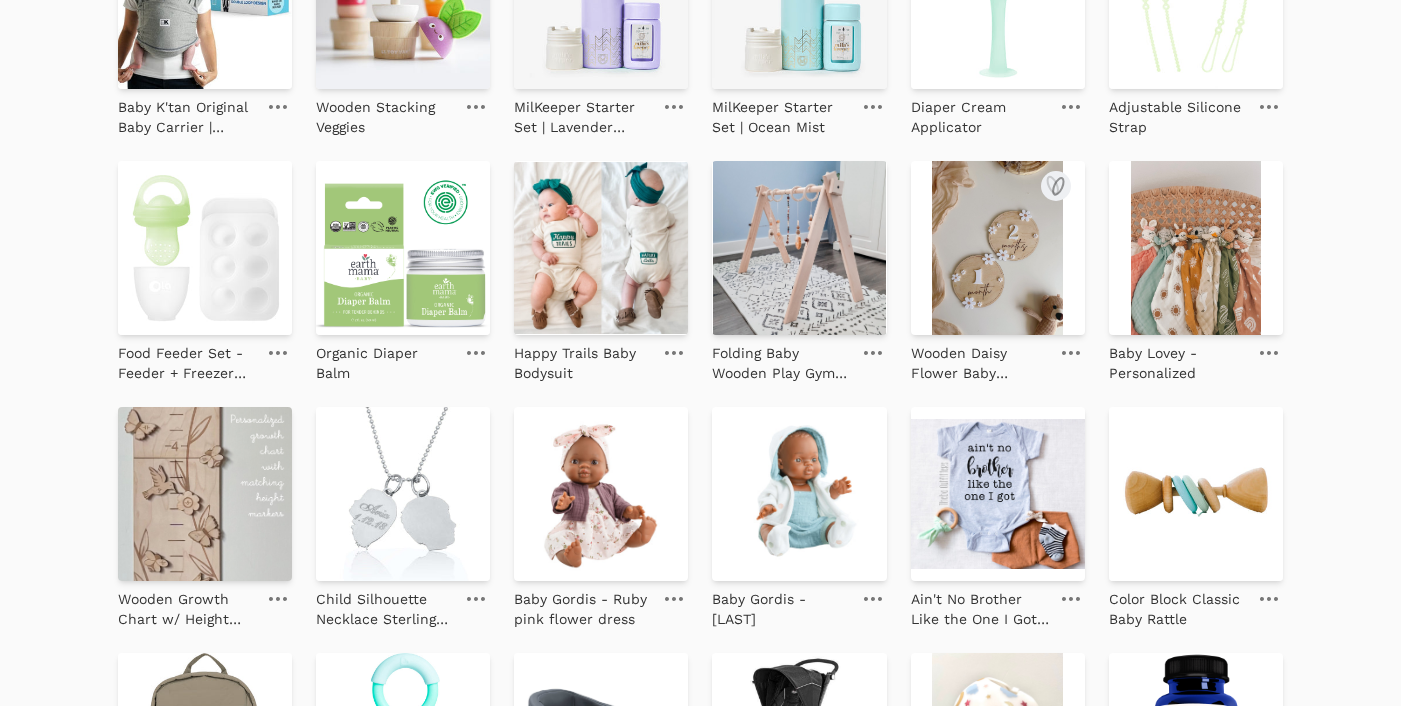 click at bounding box center (998, 248) 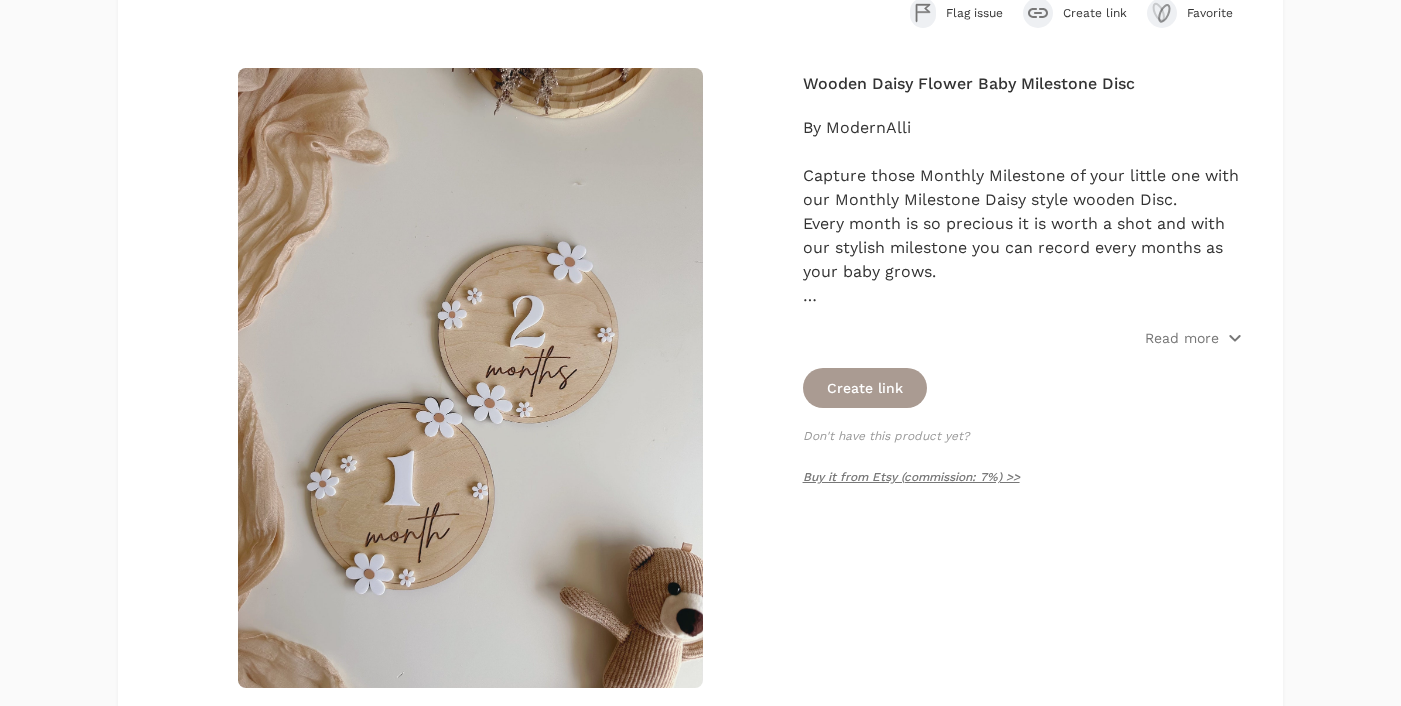 scroll, scrollTop: 116, scrollLeft: 0, axis: vertical 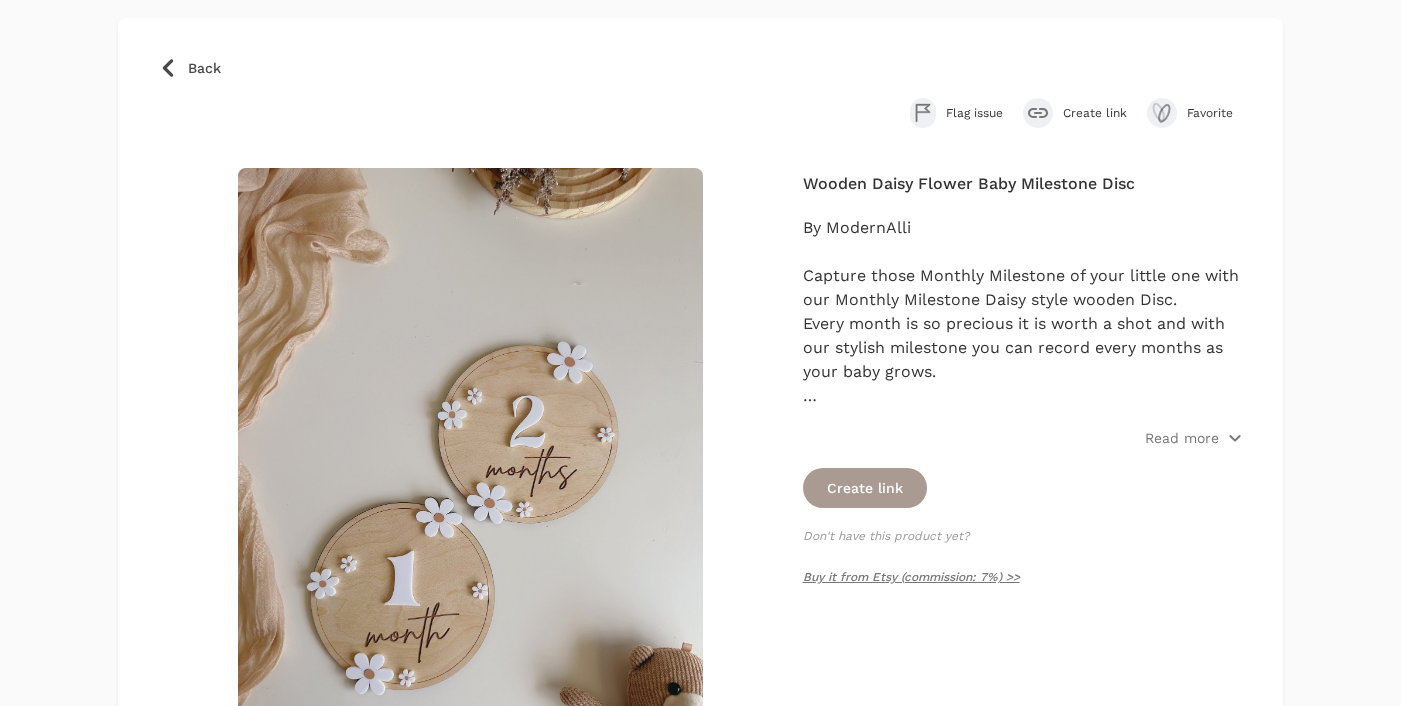click 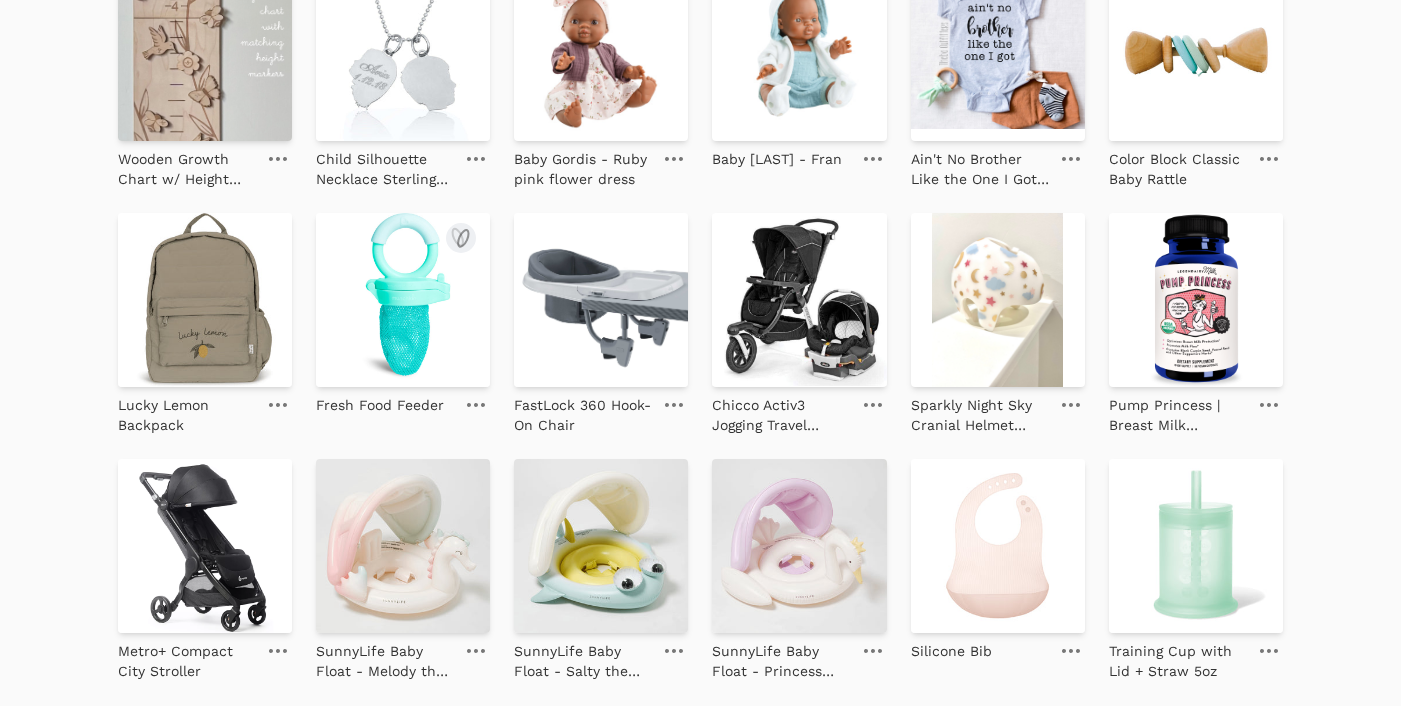 scroll, scrollTop: 1874, scrollLeft: 0, axis: vertical 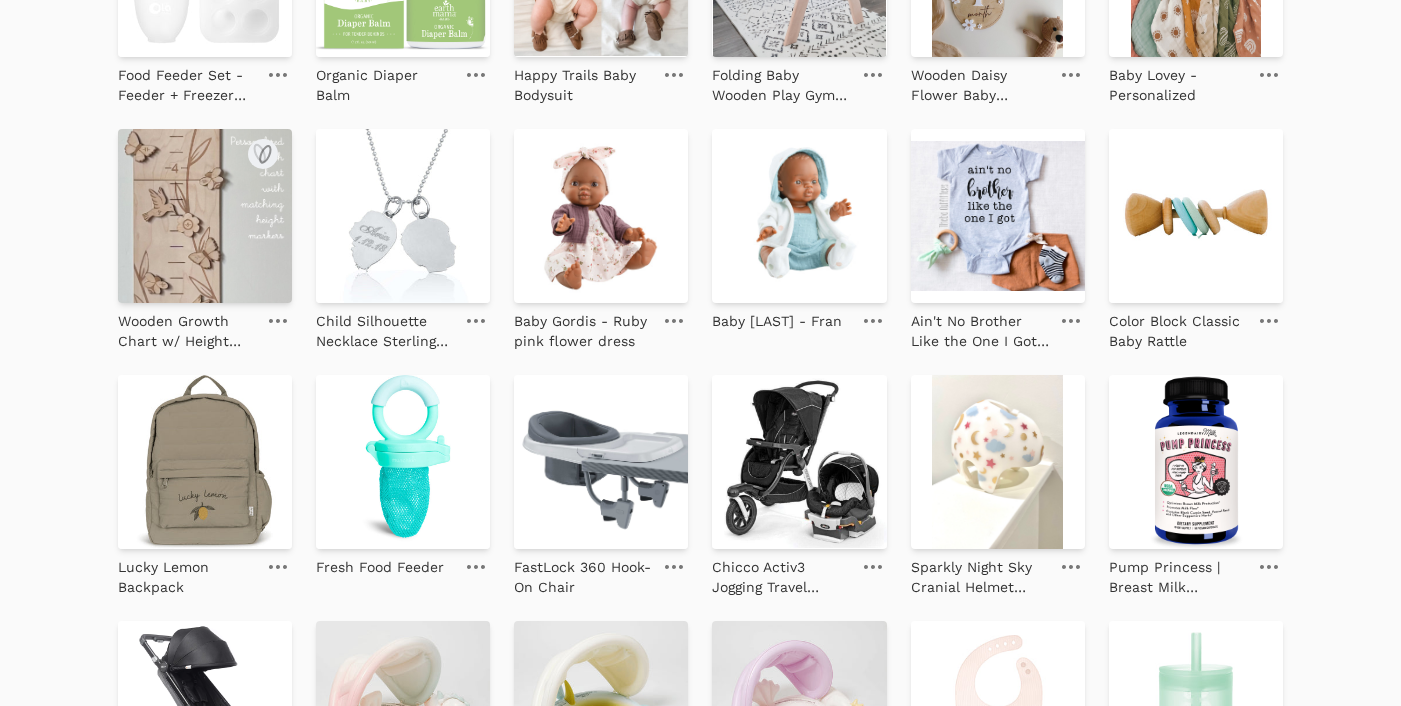 click at bounding box center (205, 216) 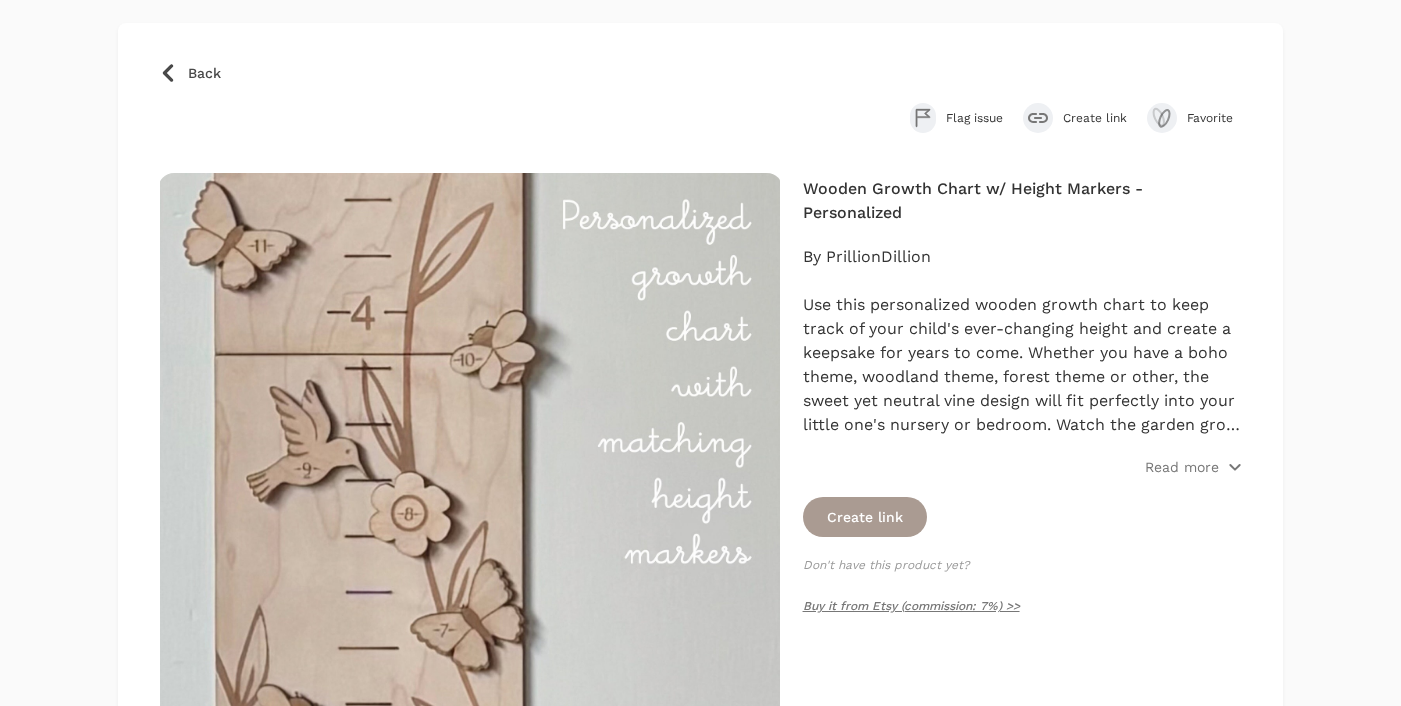 scroll, scrollTop: 112, scrollLeft: 0, axis: vertical 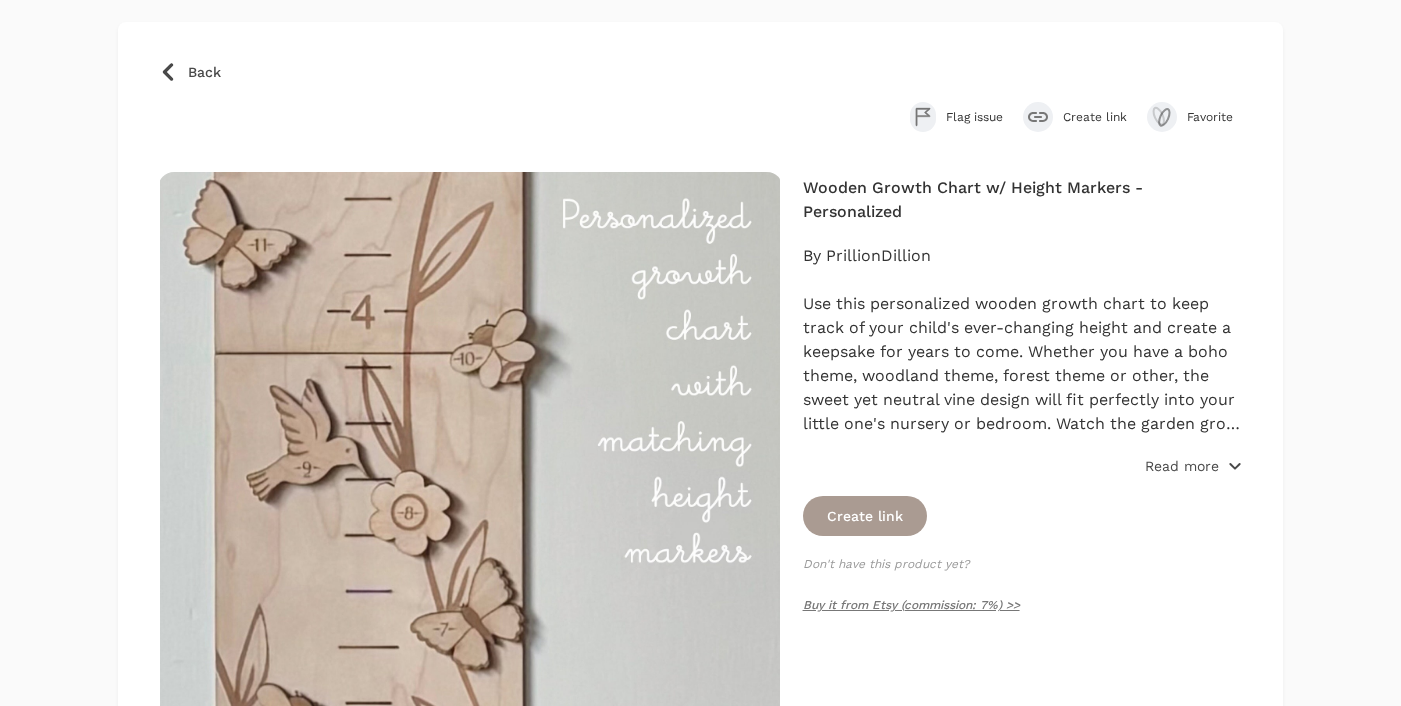 click on "Read more" at bounding box center [1182, 466] 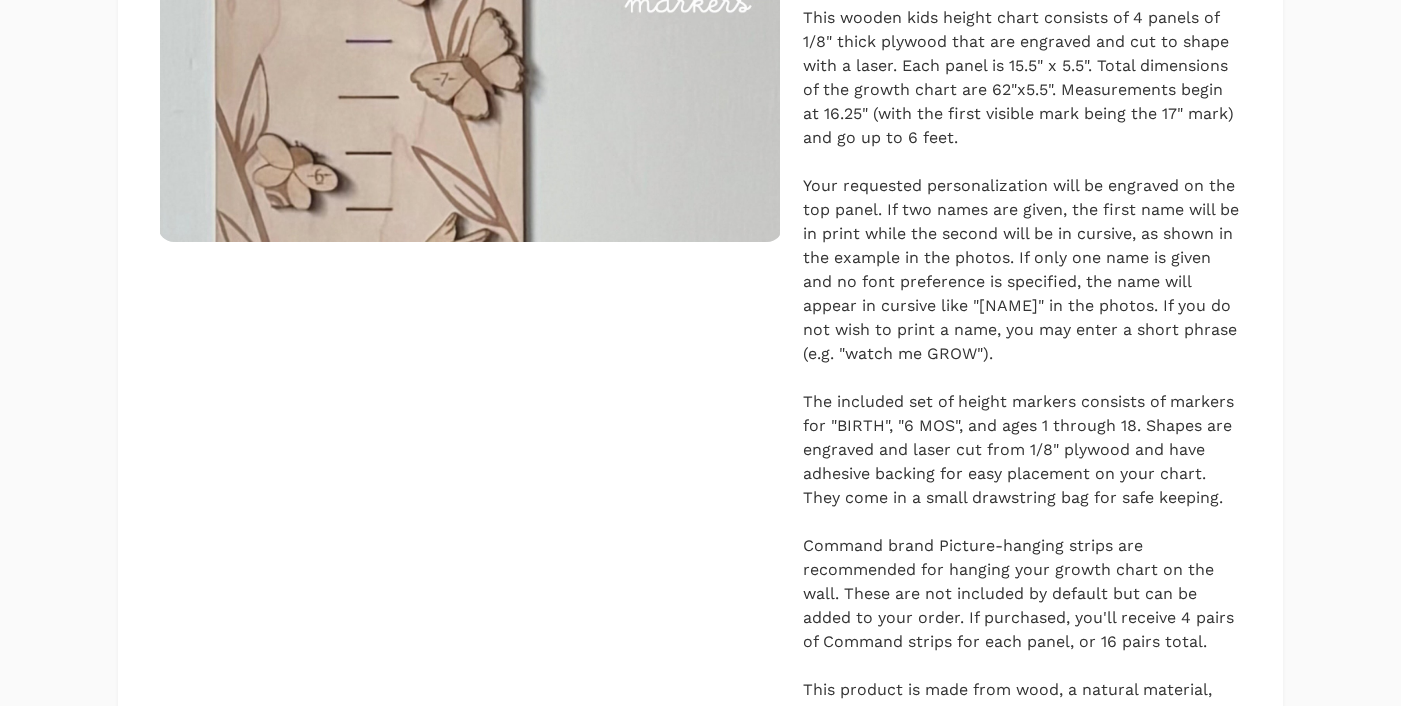 scroll, scrollTop: 0, scrollLeft: 0, axis: both 